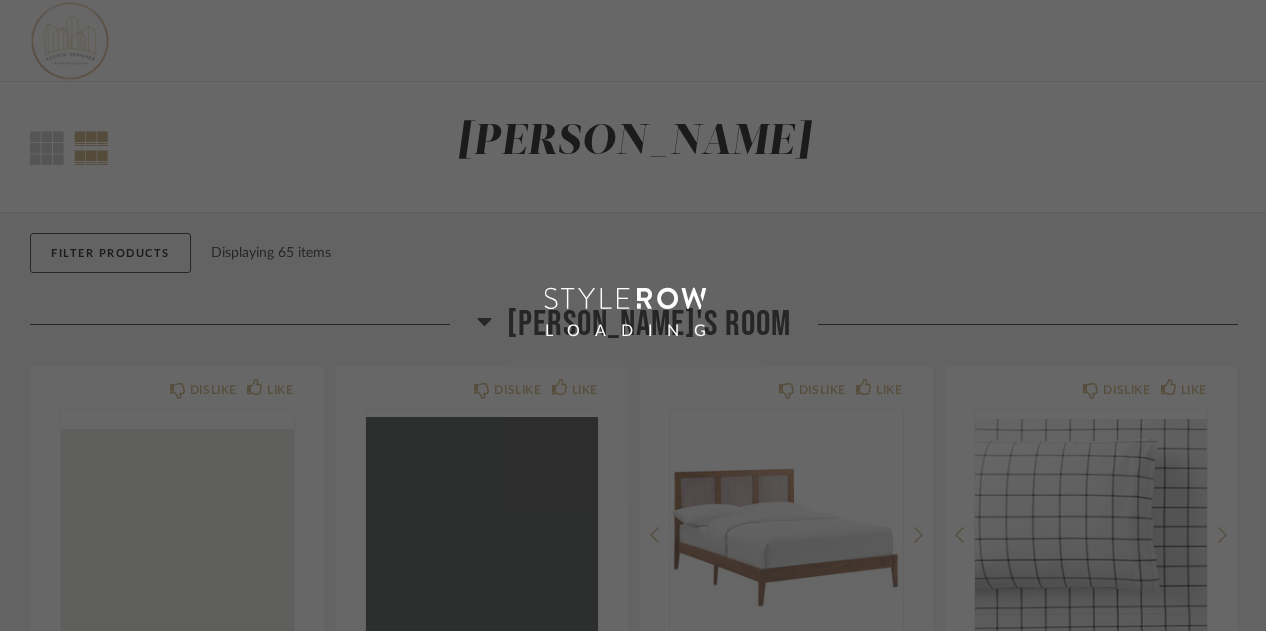 scroll, scrollTop: 0, scrollLeft: 0, axis: both 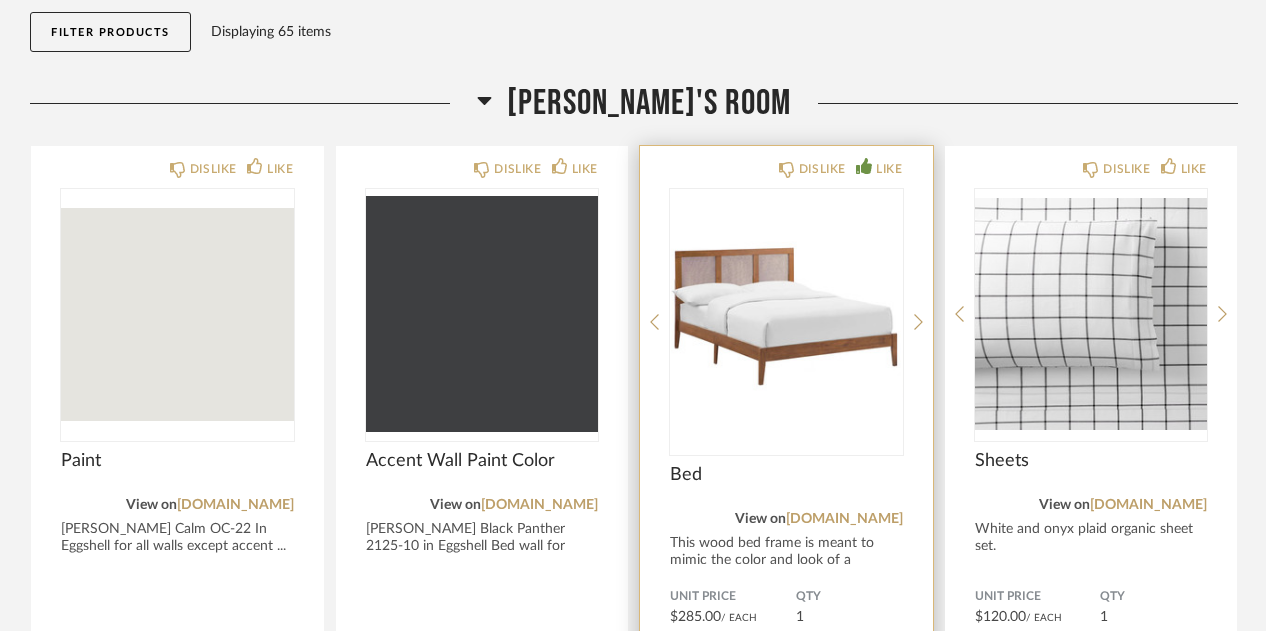 click on "LIKE" 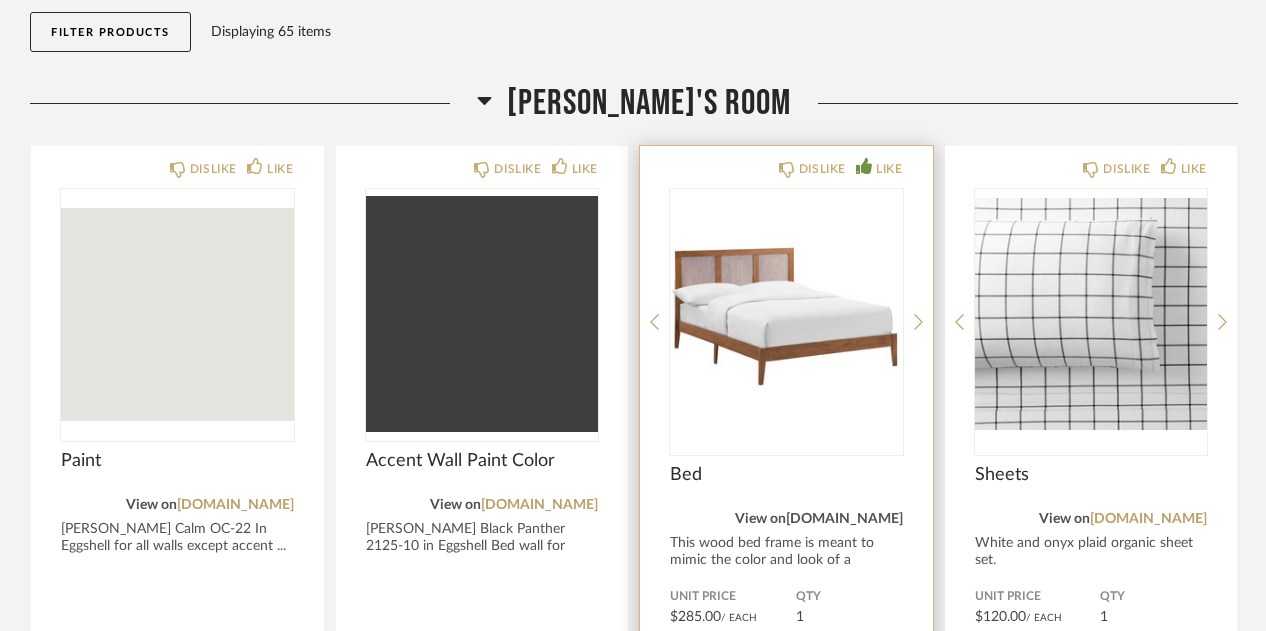click on "[DOMAIN_NAME]" 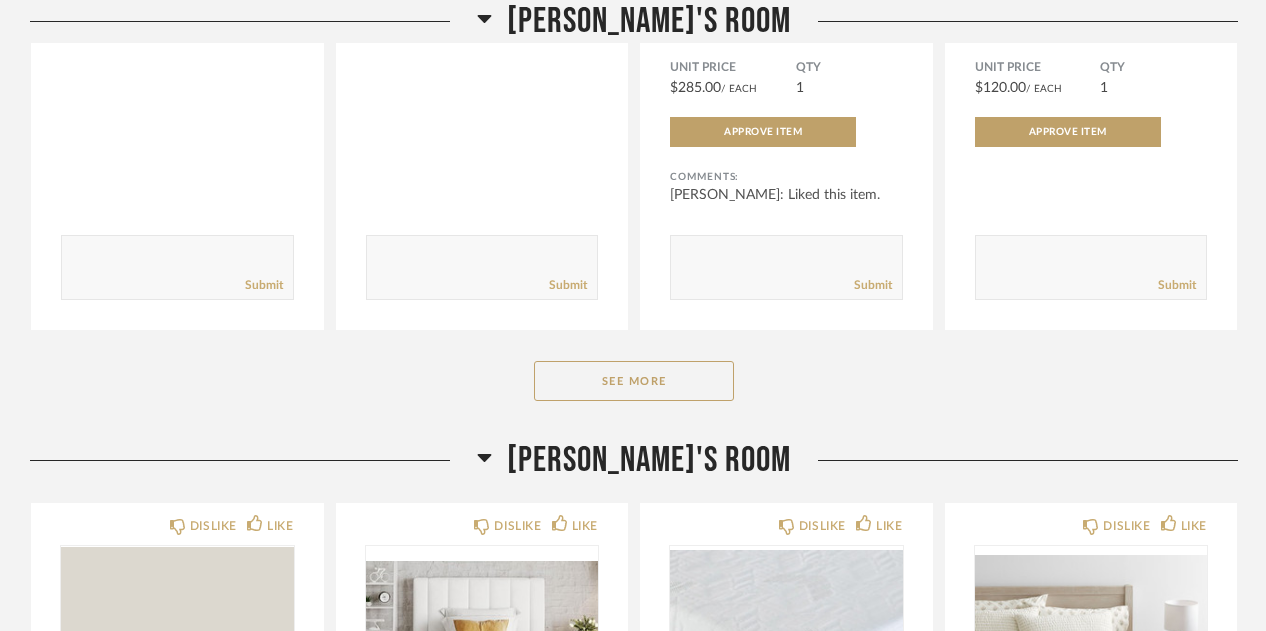 scroll, scrollTop: 757, scrollLeft: 0, axis: vertical 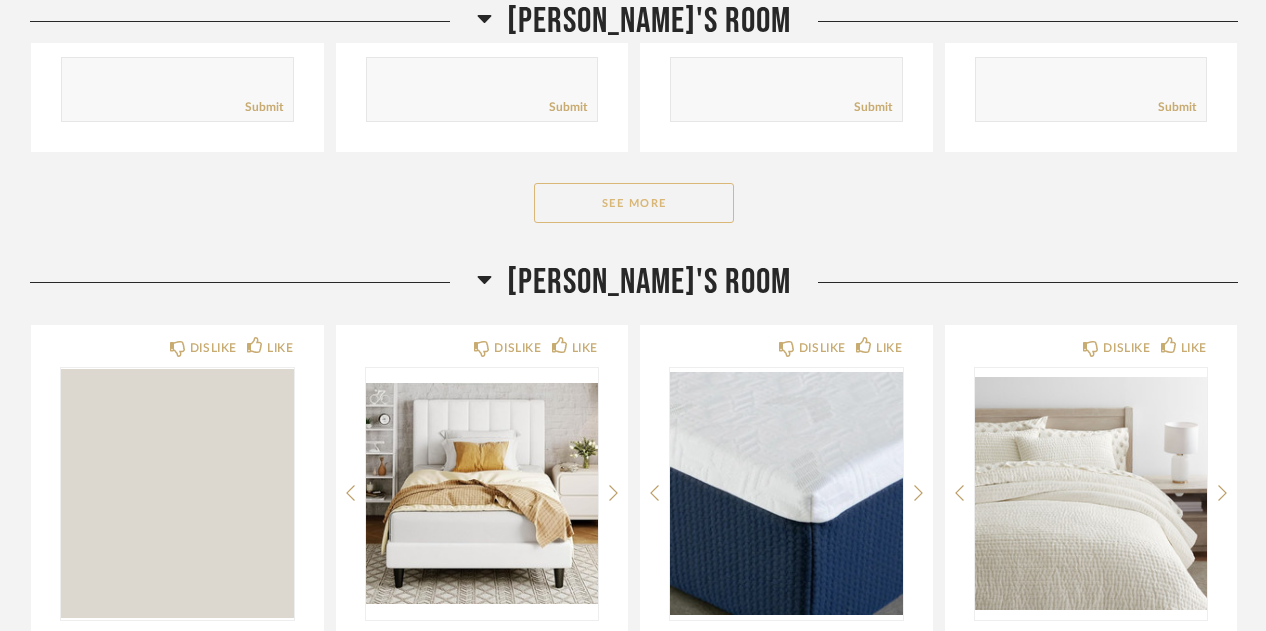 click on "See More" 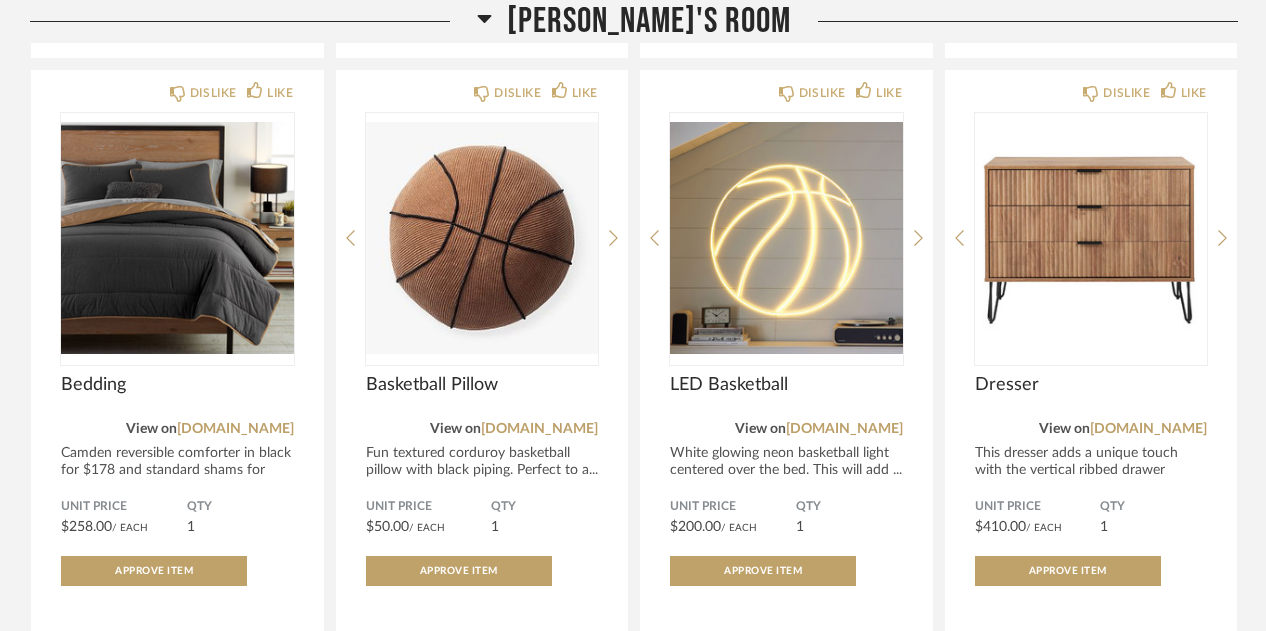 scroll, scrollTop: 1041, scrollLeft: 0, axis: vertical 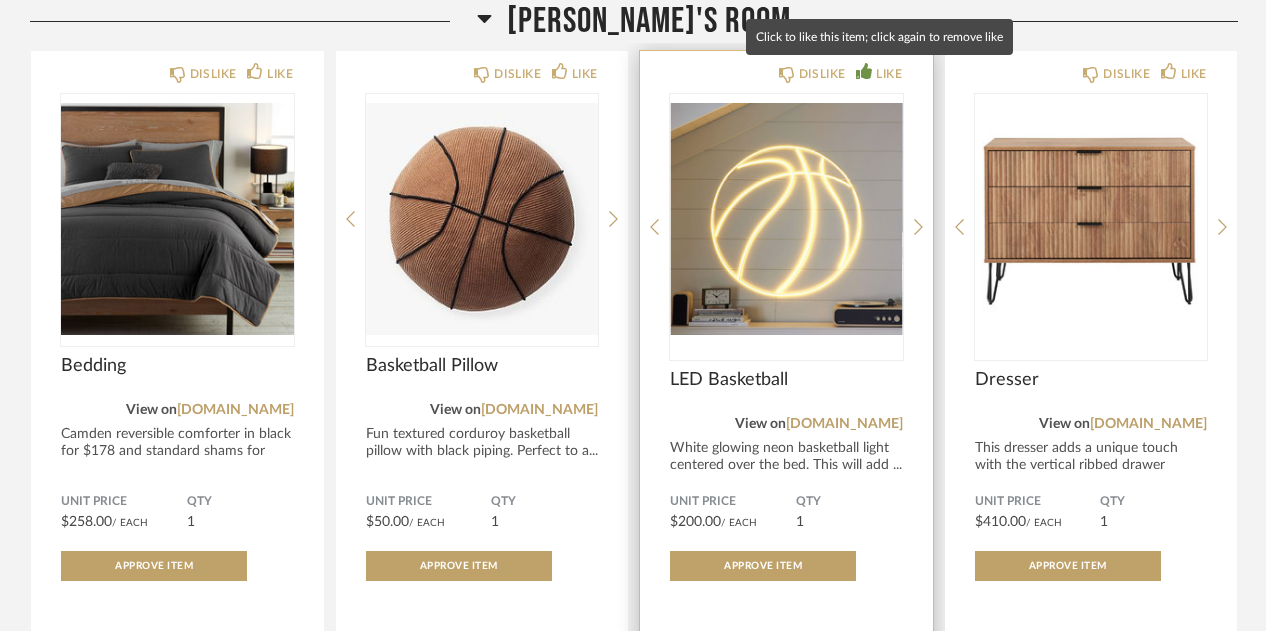 click on "LIKE" 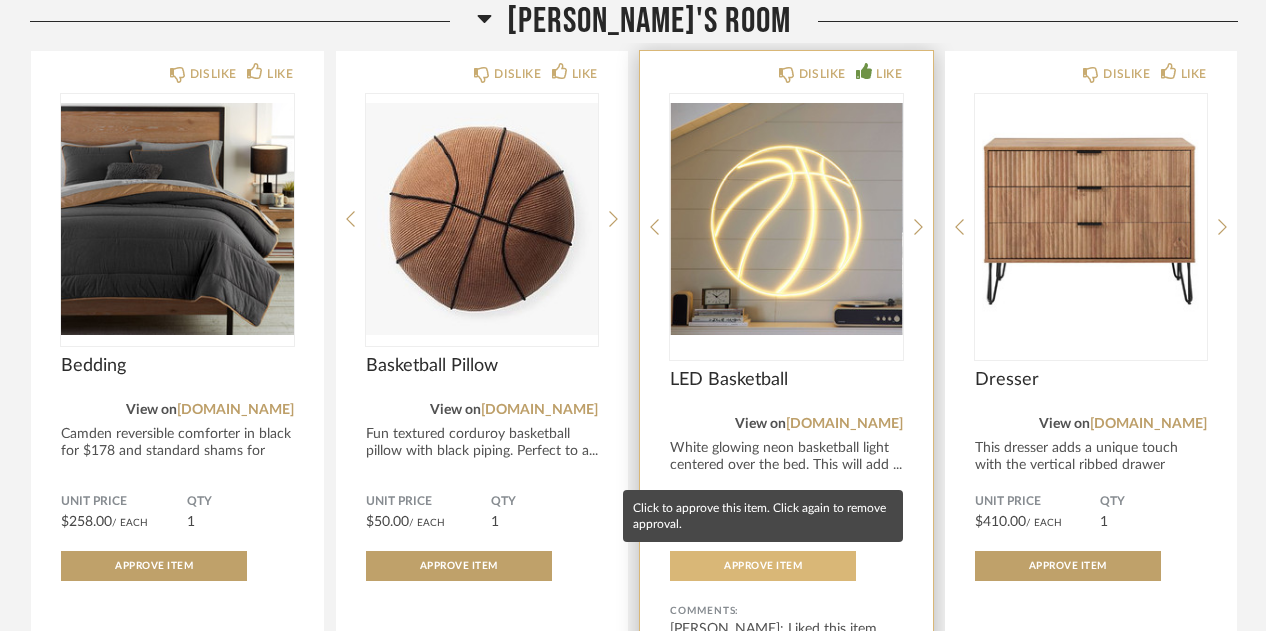 click on "Approve Item" 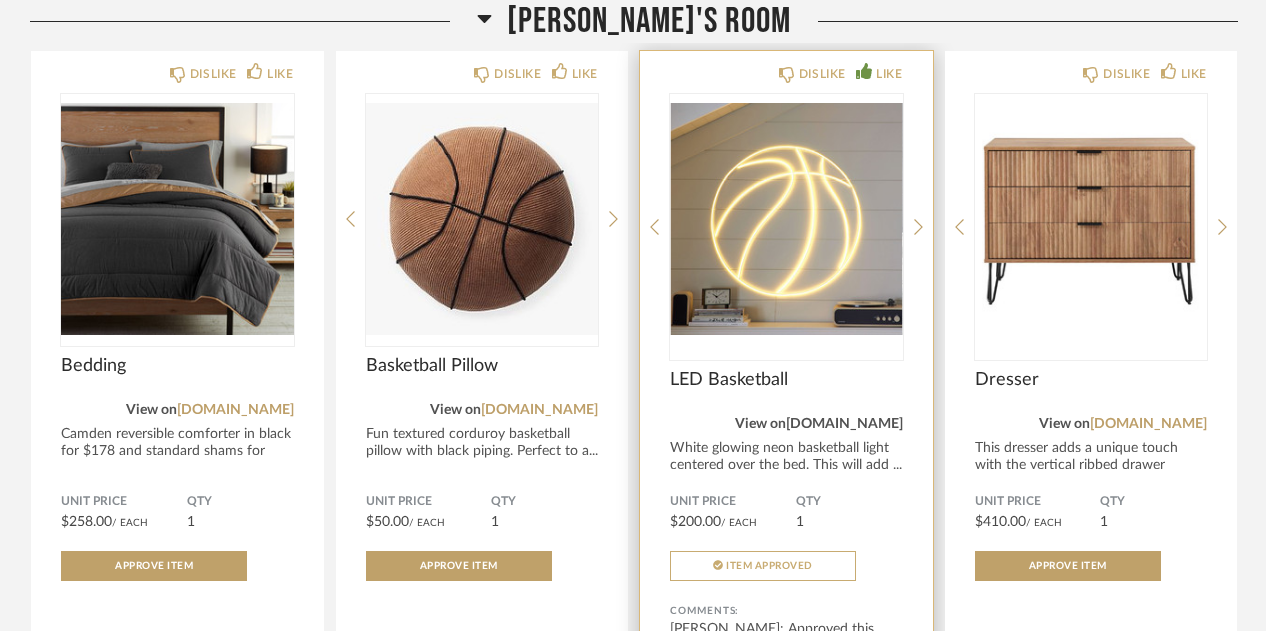 click on "[DOMAIN_NAME]" 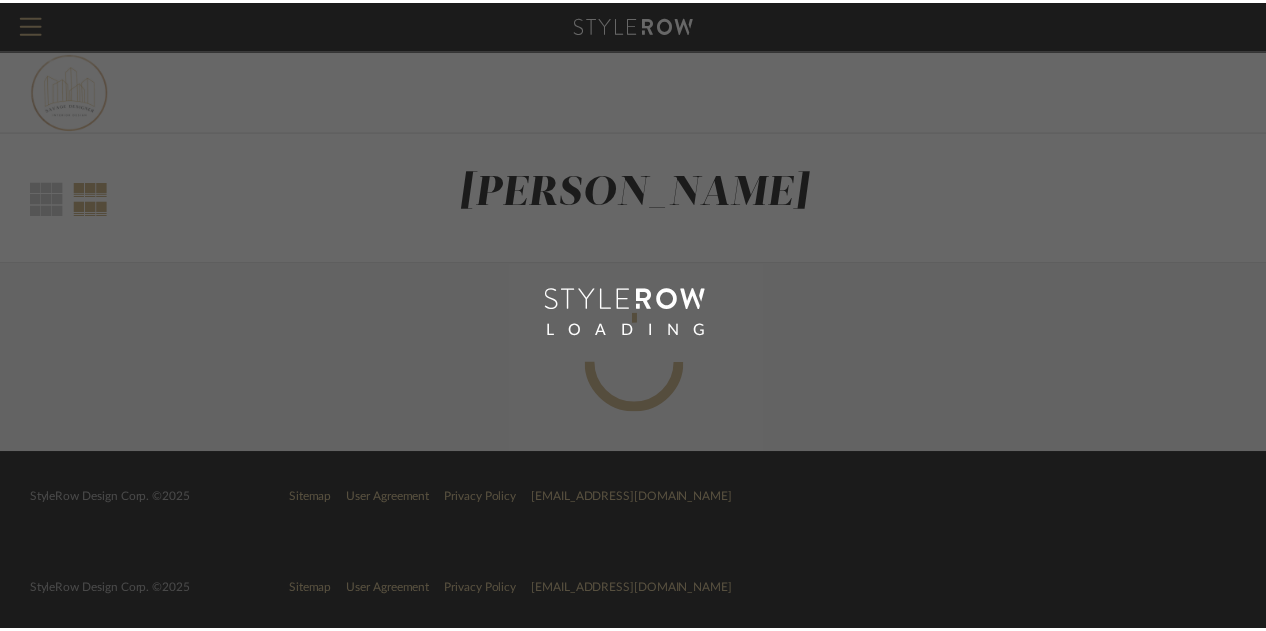 scroll, scrollTop: 0, scrollLeft: 0, axis: both 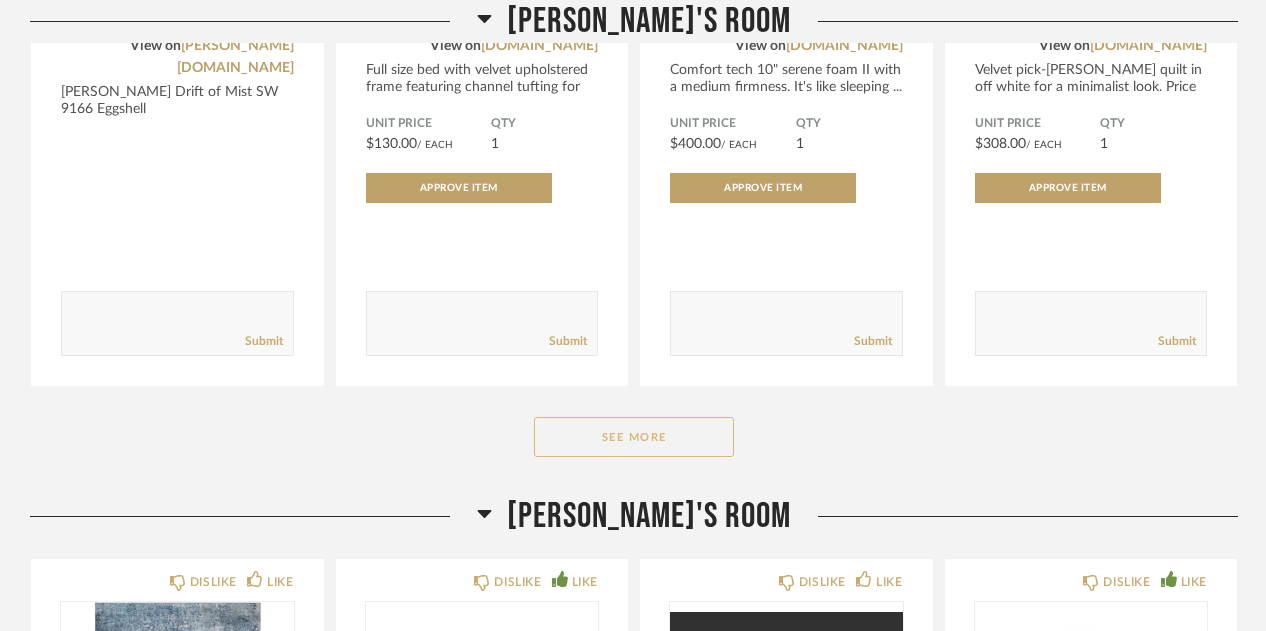 click on "See More" 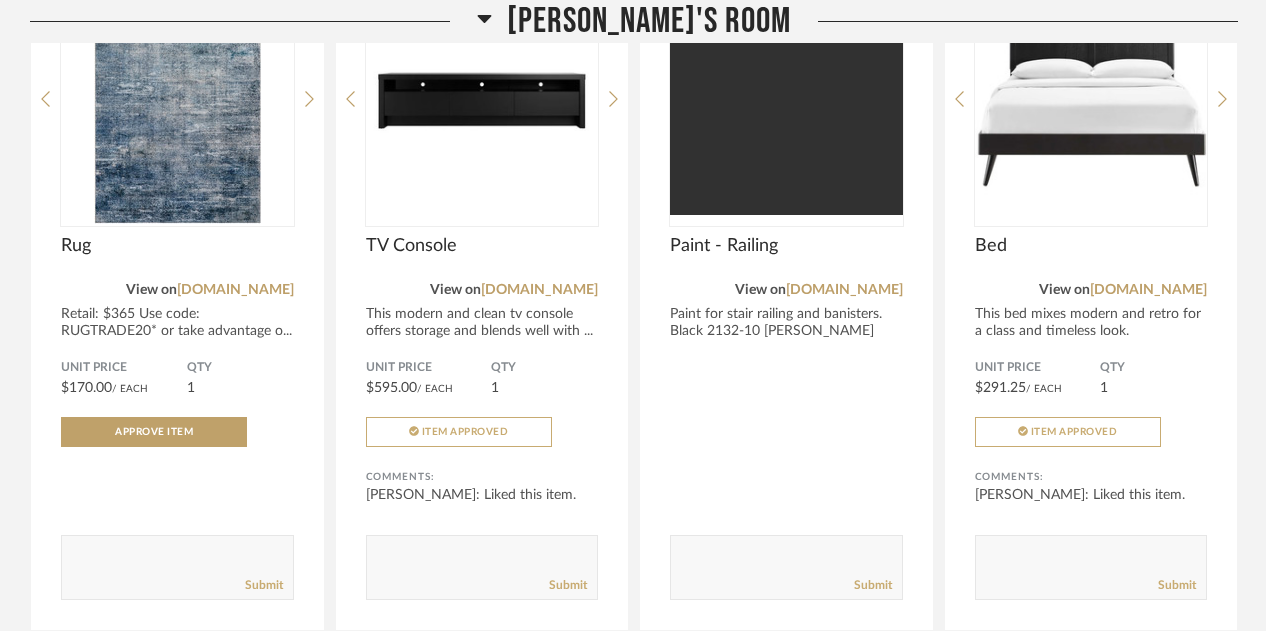 scroll, scrollTop: 5261, scrollLeft: 0, axis: vertical 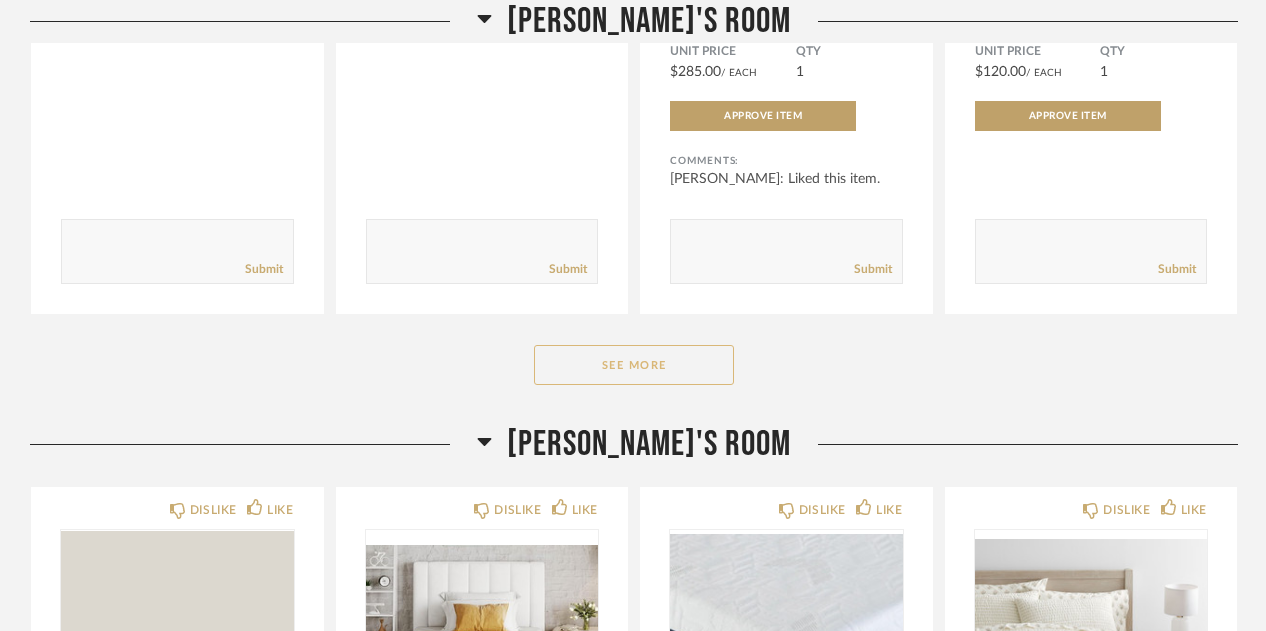 click on "See More" 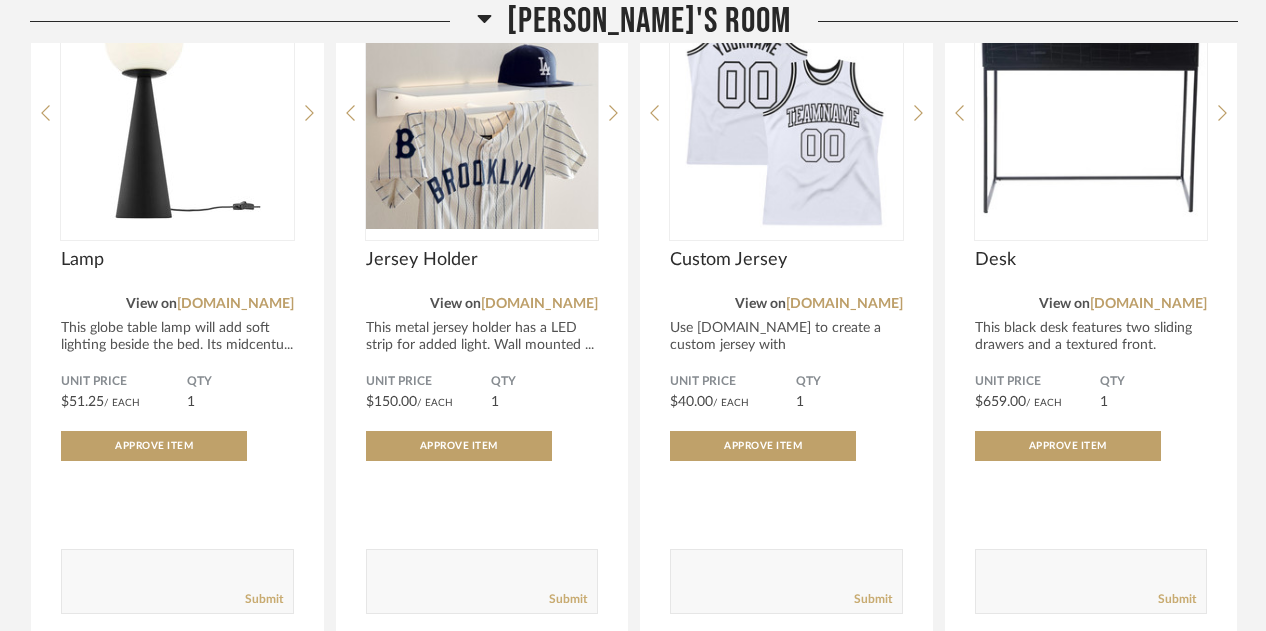 scroll, scrollTop: 1890, scrollLeft: 0, axis: vertical 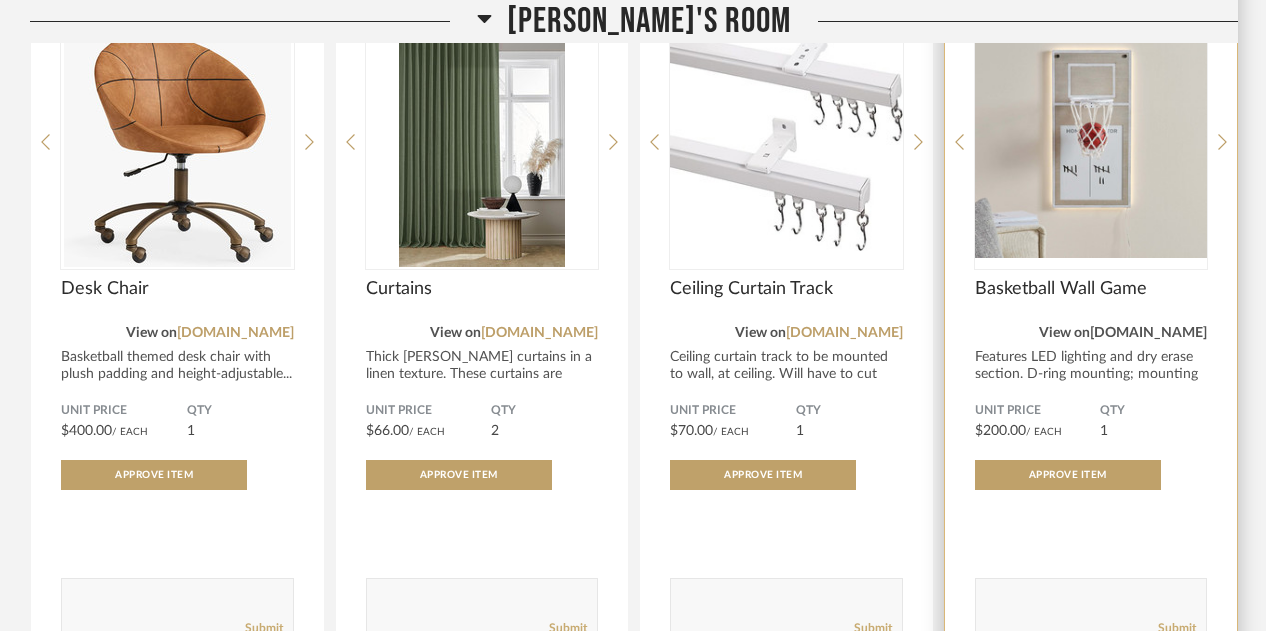 click on "[DOMAIN_NAME]" 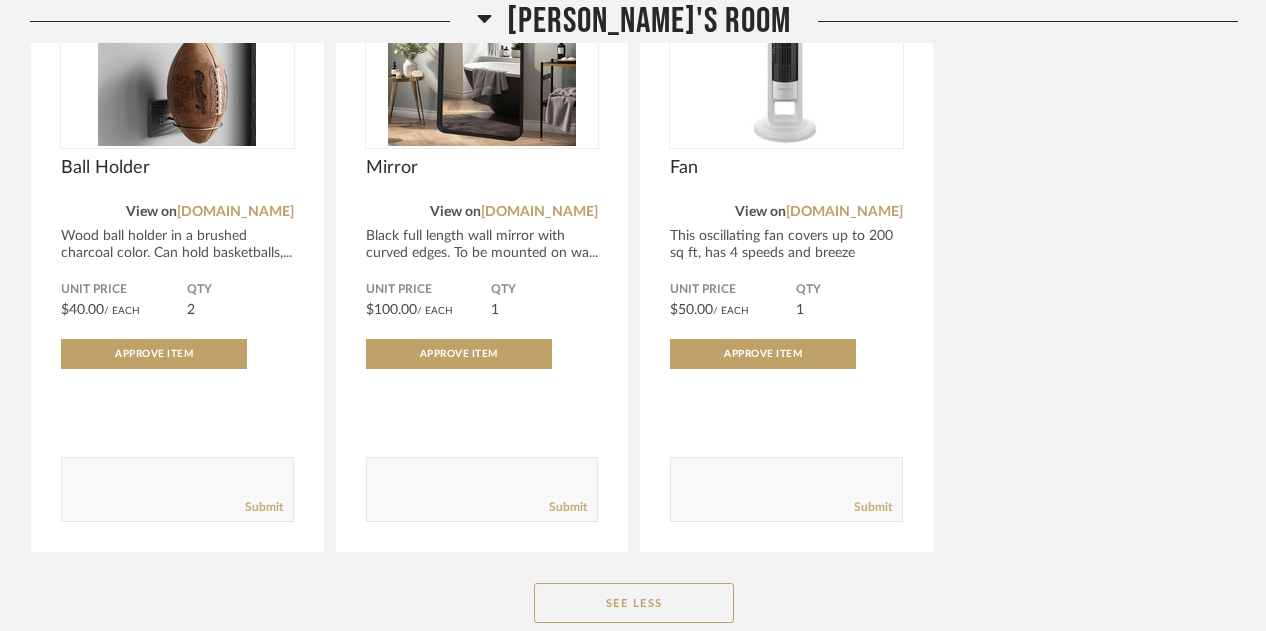 scroll, scrollTop: 3432, scrollLeft: 0, axis: vertical 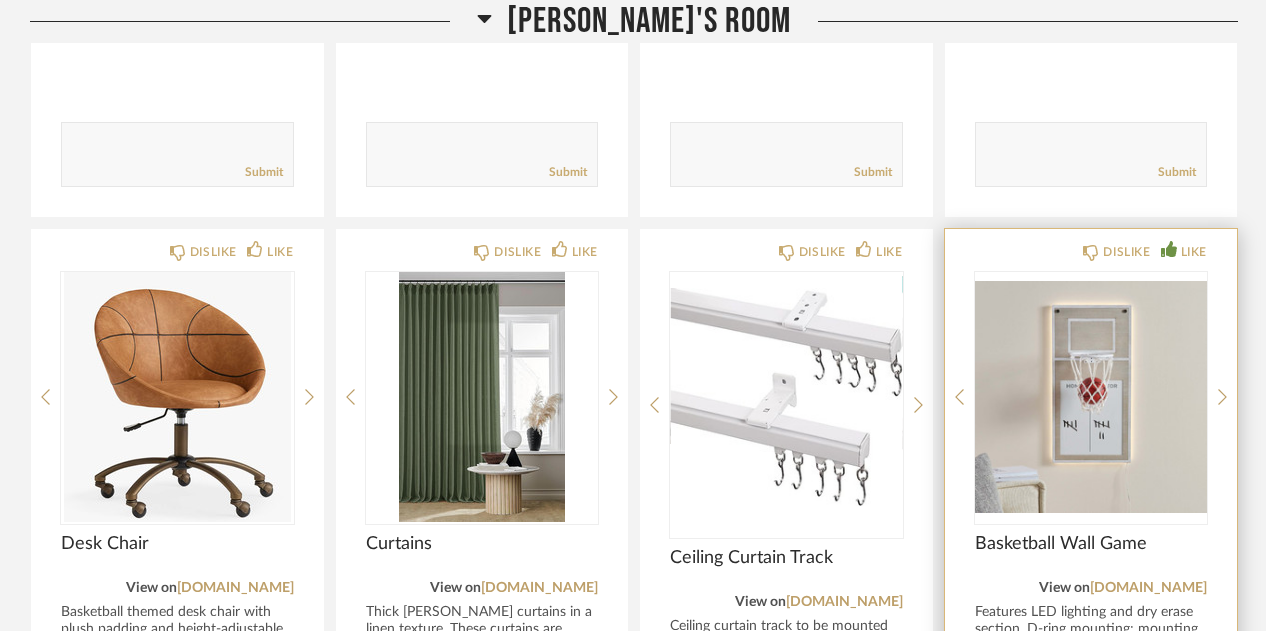 click on "LIKE" 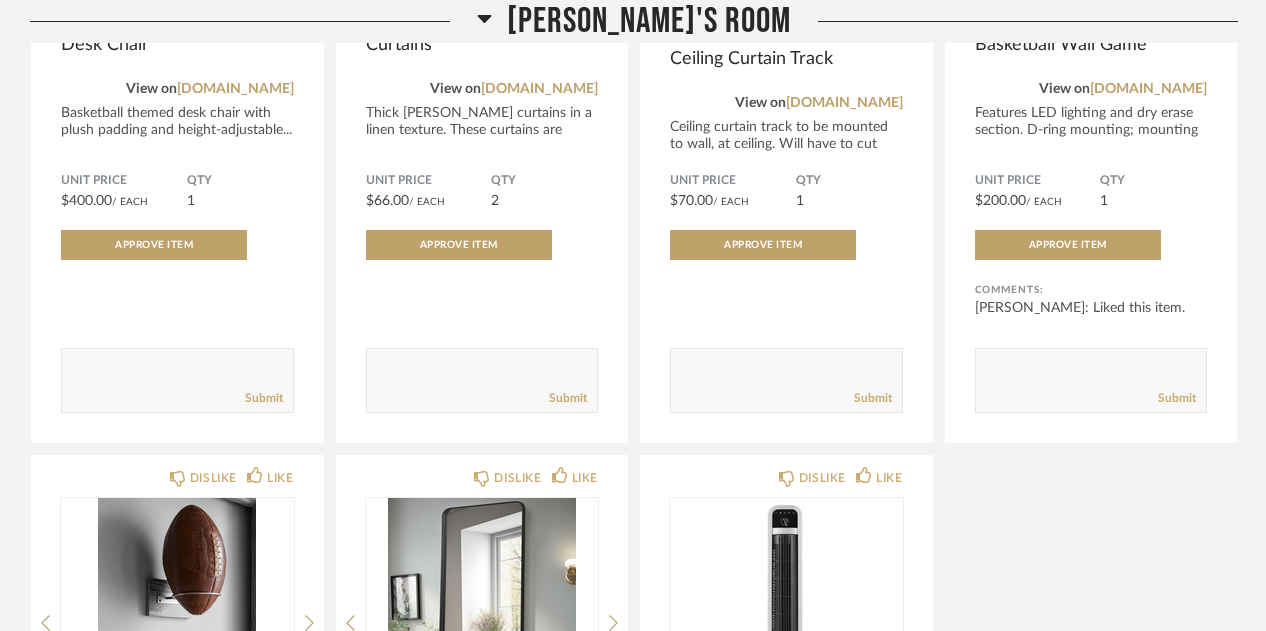 scroll, scrollTop: 2701, scrollLeft: 0, axis: vertical 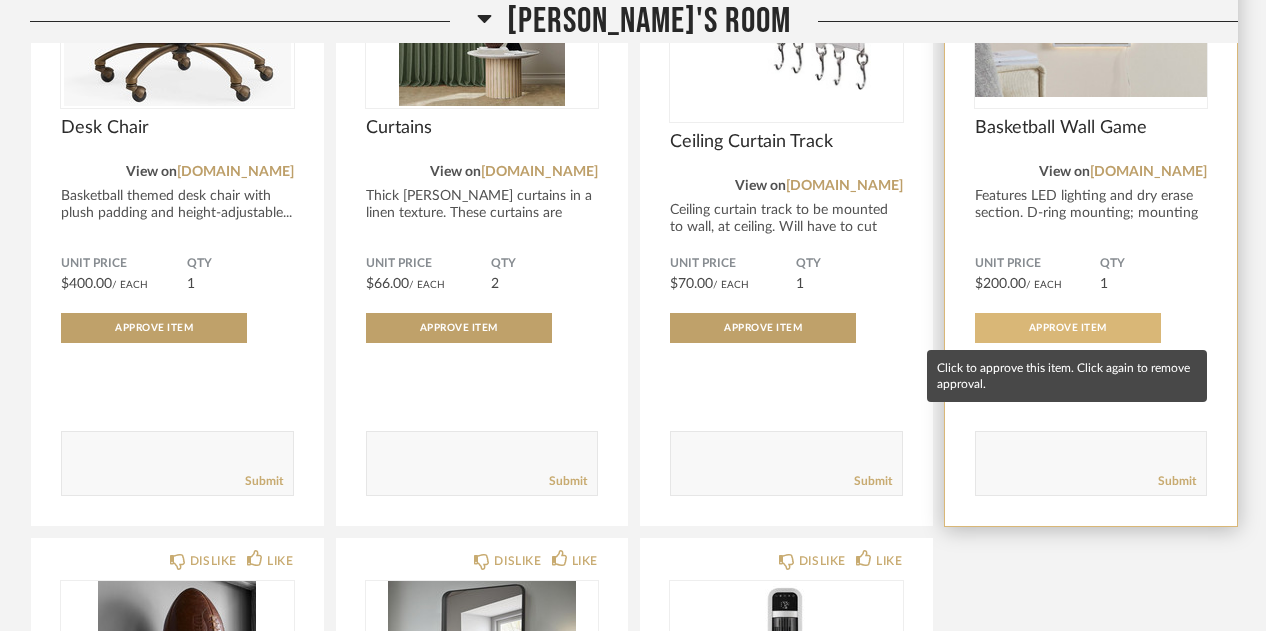 click on "Approve Item" 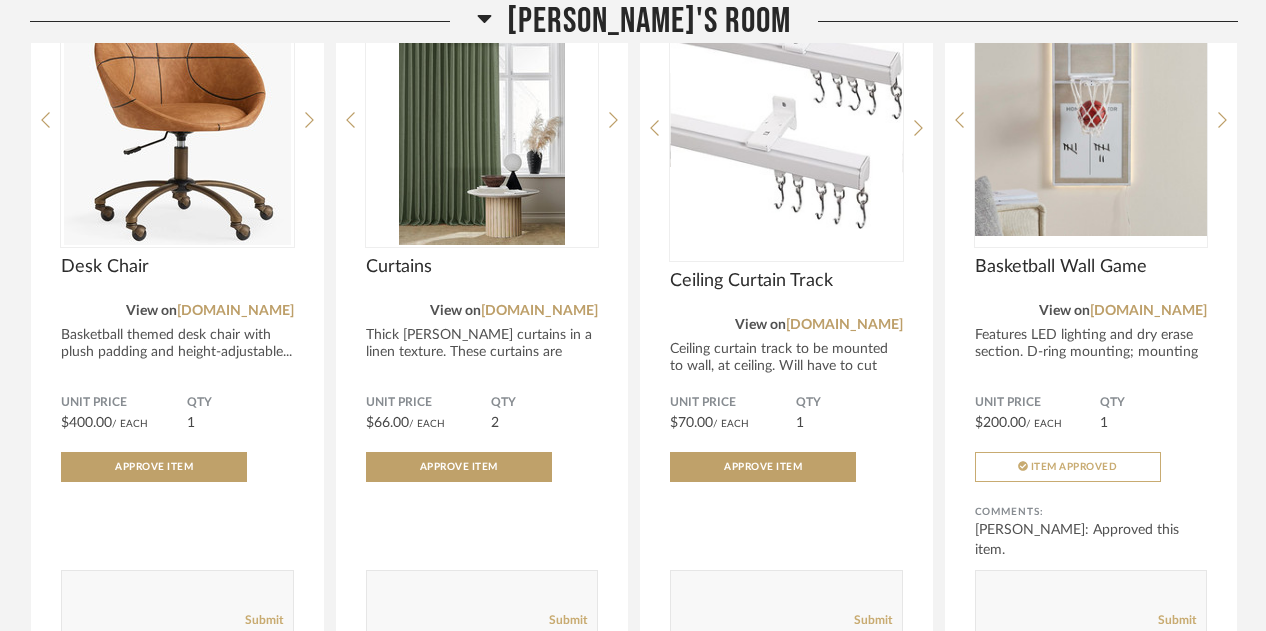 scroll, scrollTop: 2553, scrollLeft: 0, axis: vertical 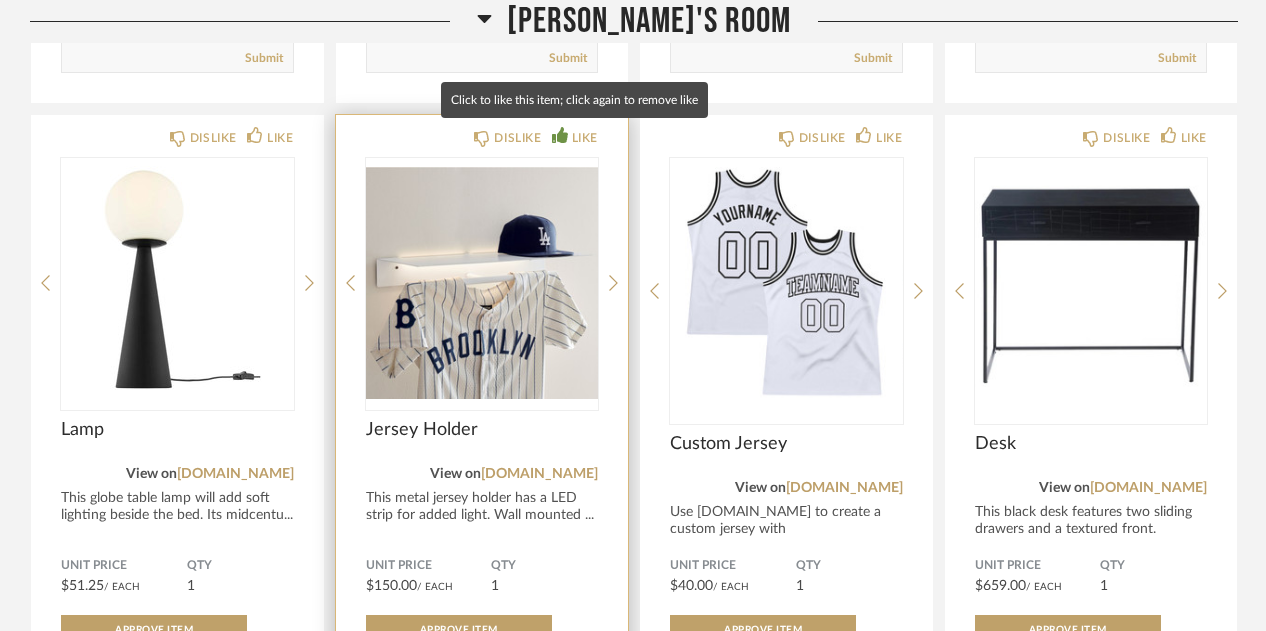 click on "LIKE" 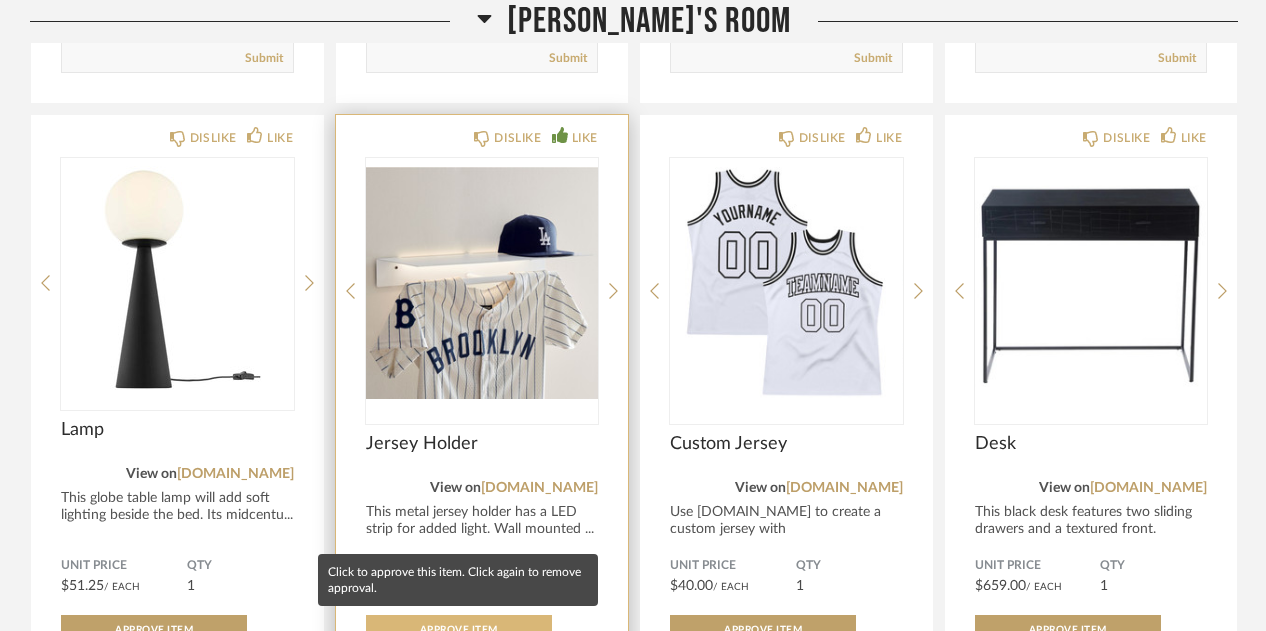 click on "Approve Item" 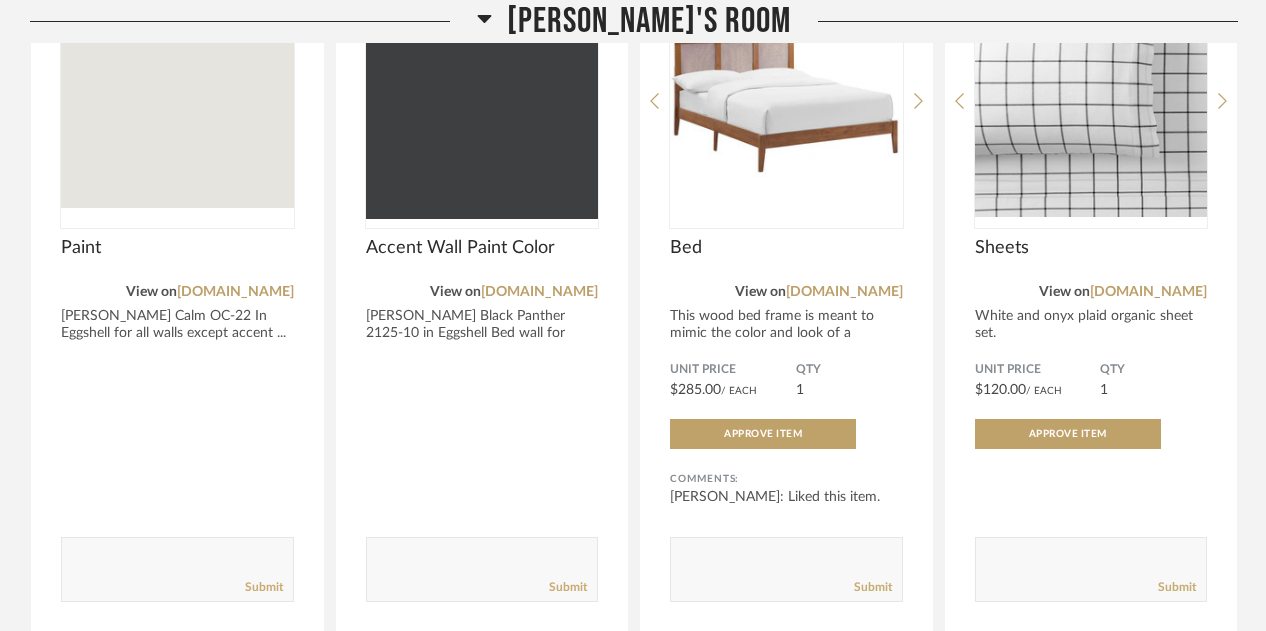 scroll, scrollTop: 0, scrollLeft: 0, axis: both 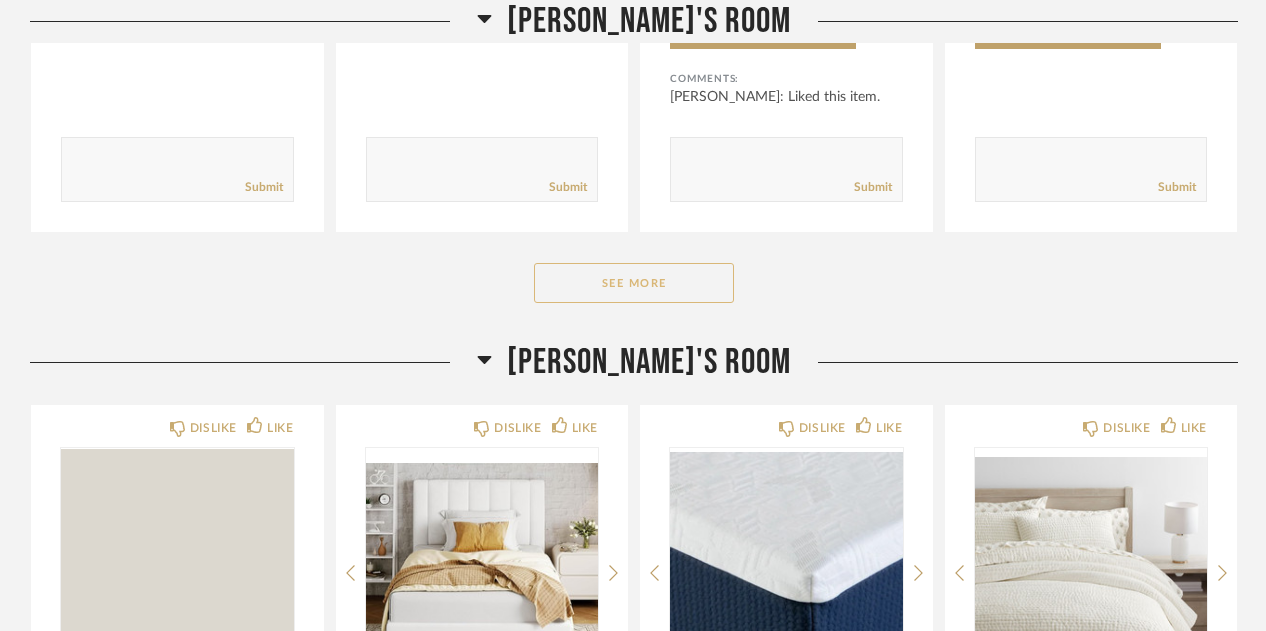click on "See More" 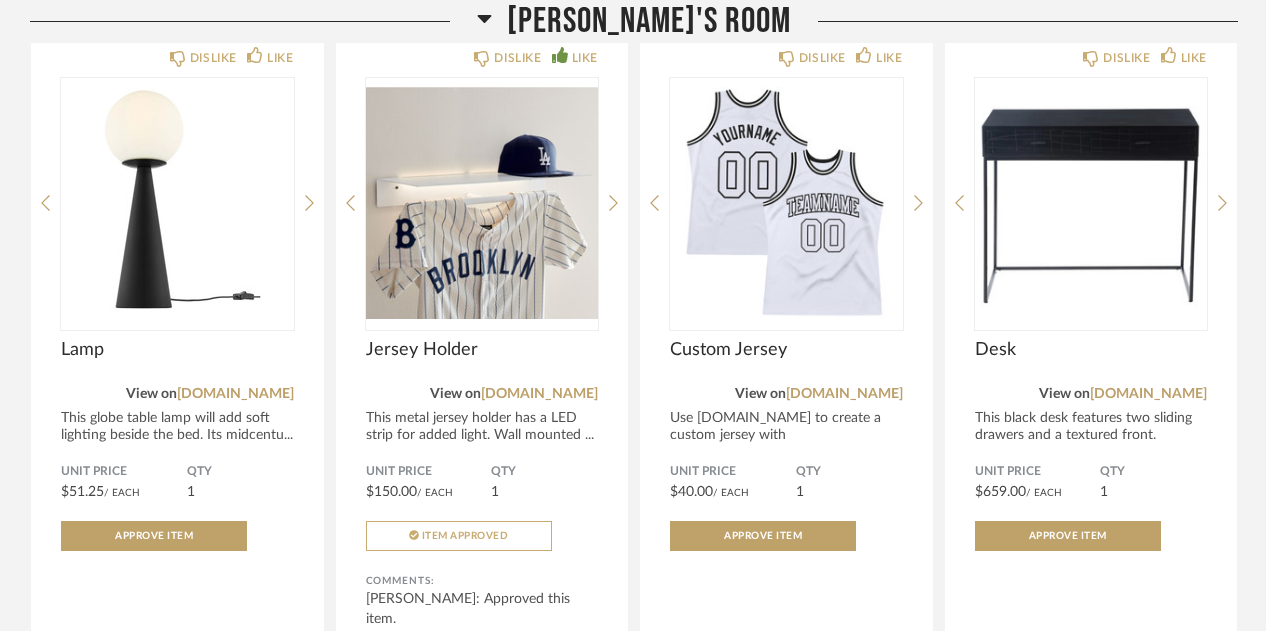 scroll, scrollTop: 1778, scrollLeft: 0, axis: vertical 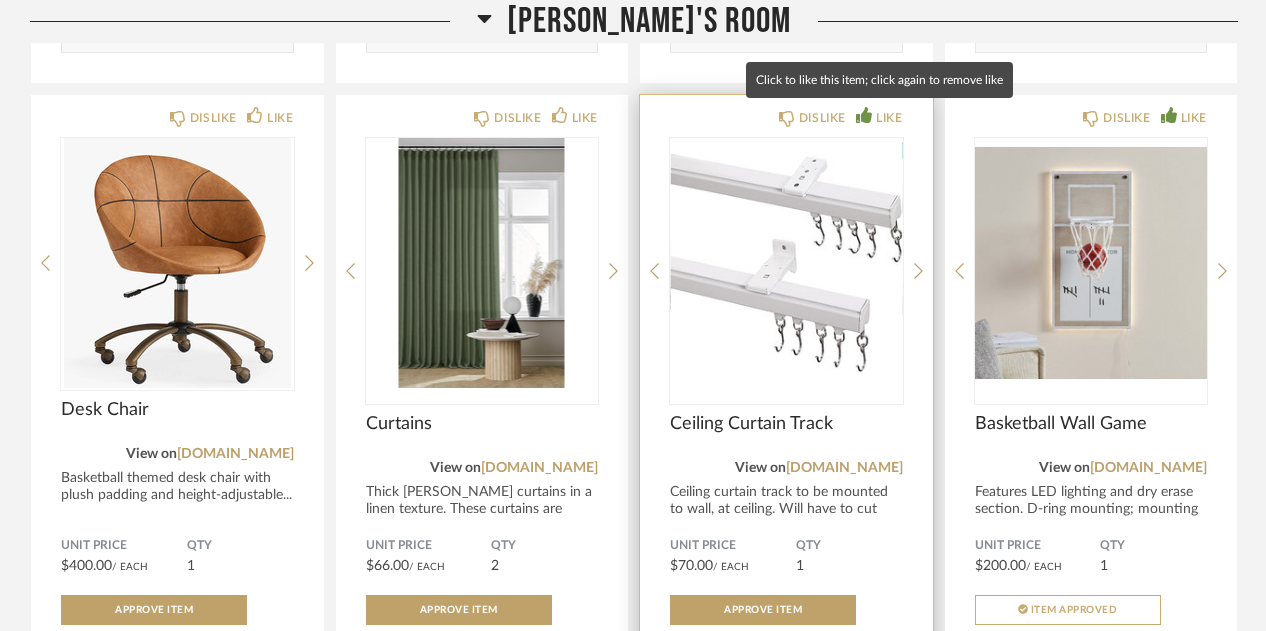click on "LIKE" 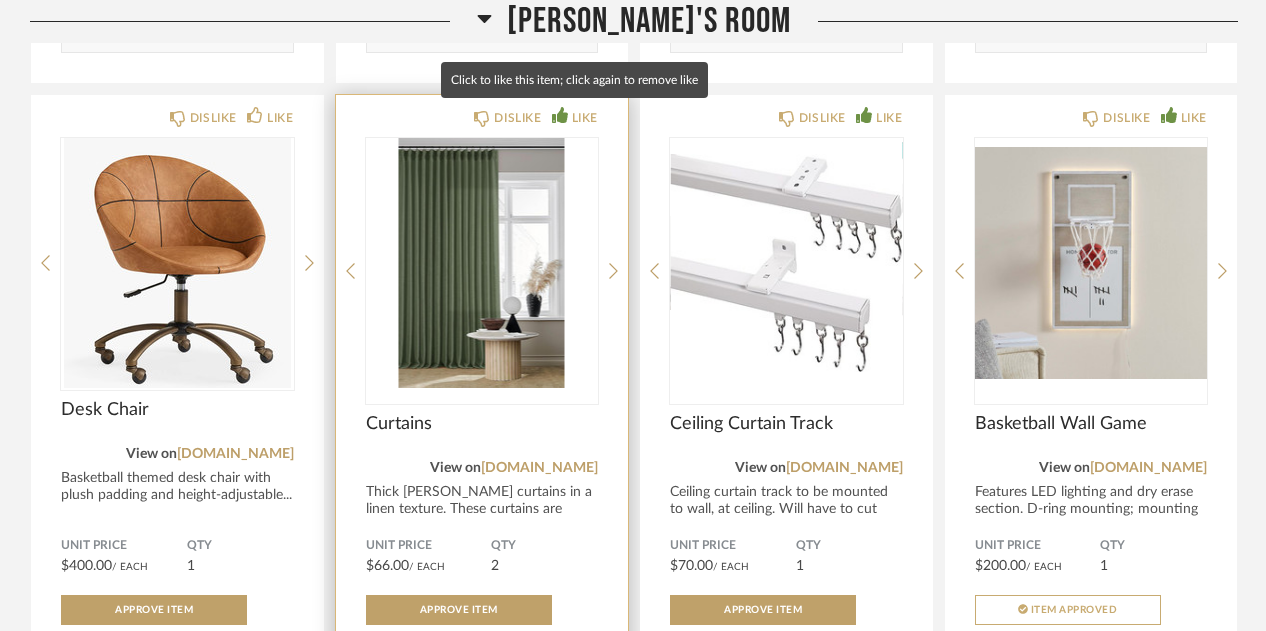 click on "LIKE" 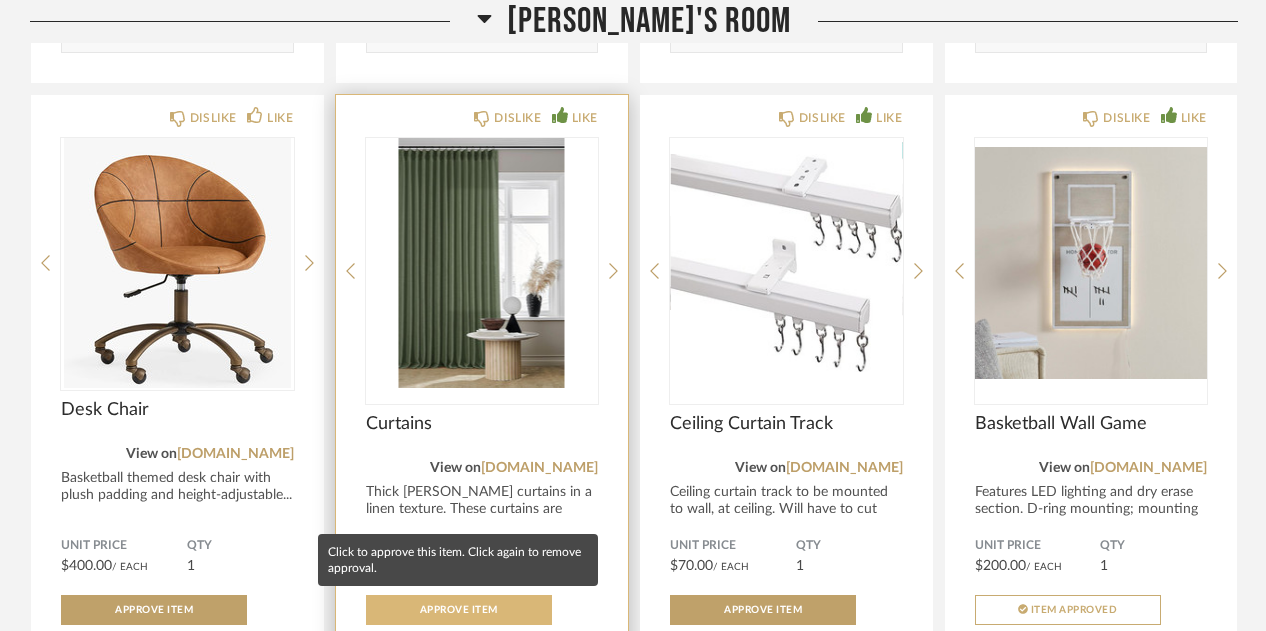 click on "Approve Item" 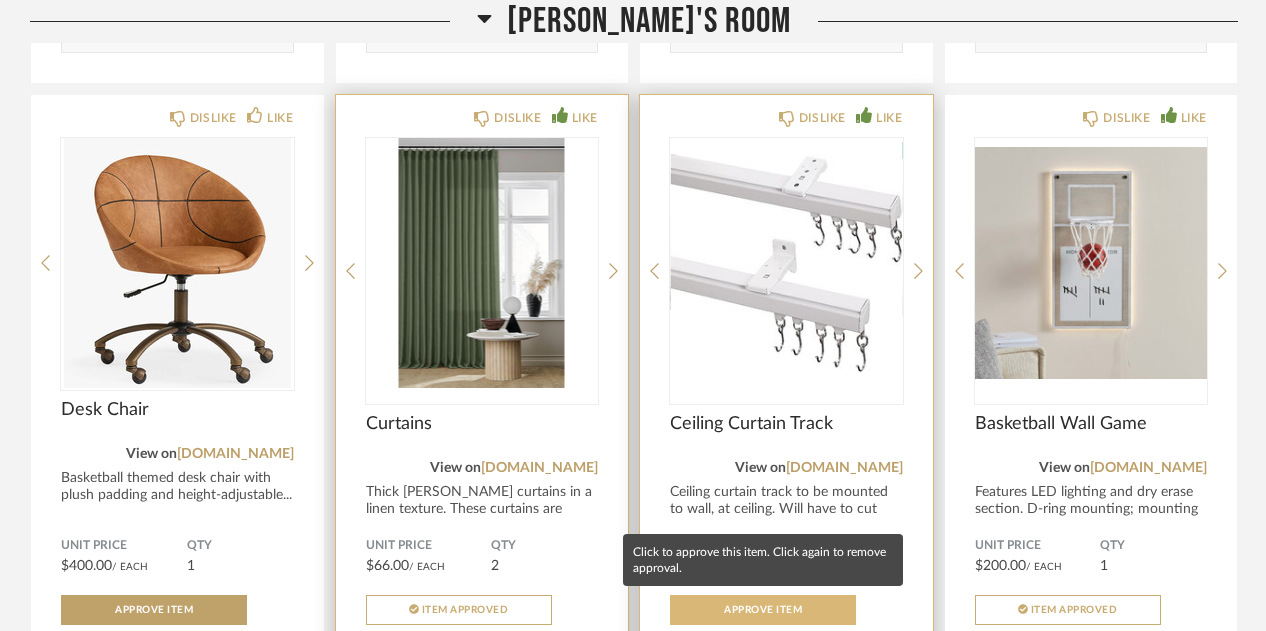 click on "Approve Item" 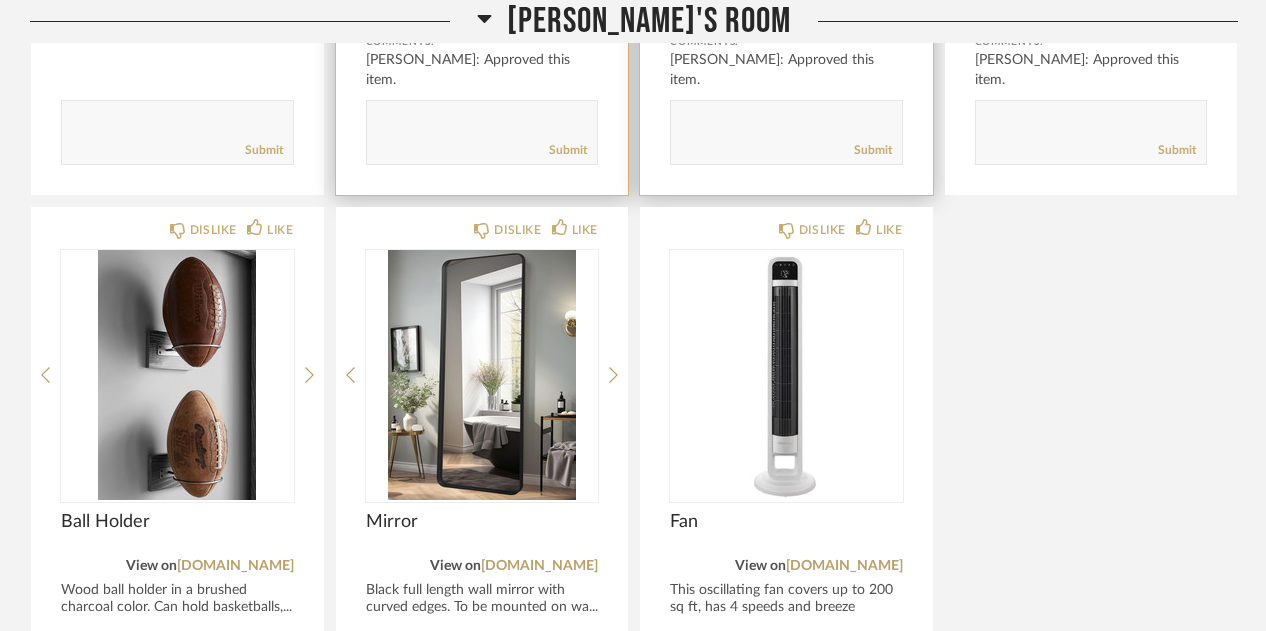 scroll, scrollTop: 3063, scrollLeft: 0, axis: vertical 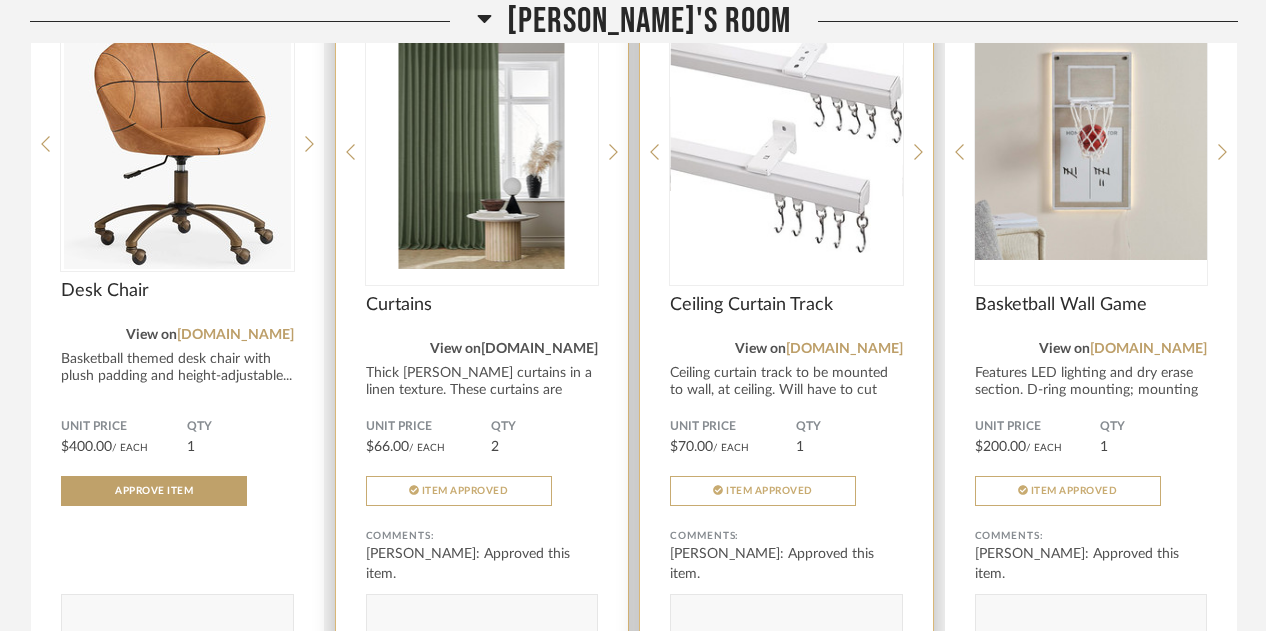 click on "[DOMAIN_NAME]" 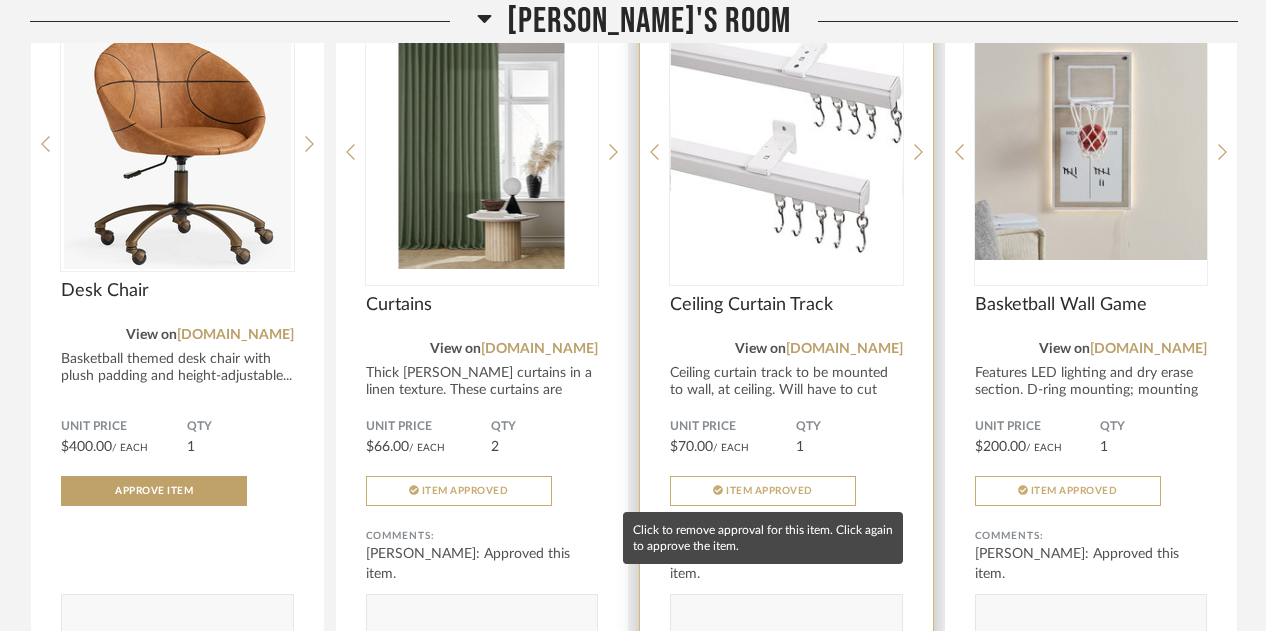 click on "Item Approved" 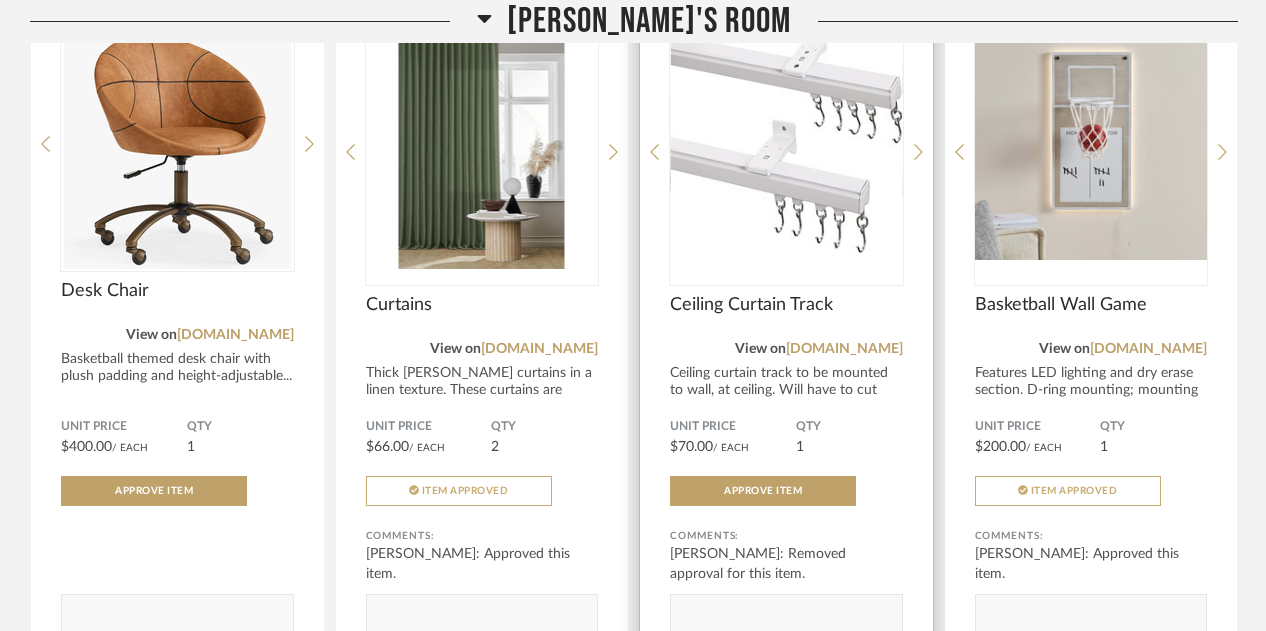 click on "Comments: [PERSON_NAME]: Removed approval for this item.       Submit" 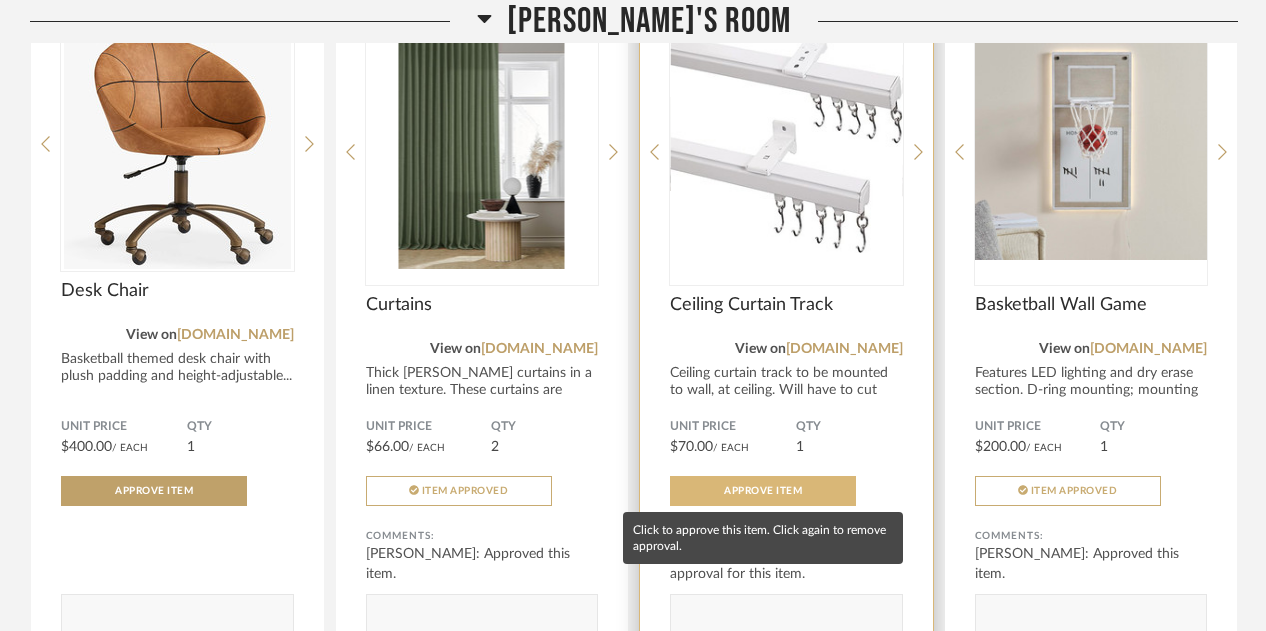click on "Approve Item" 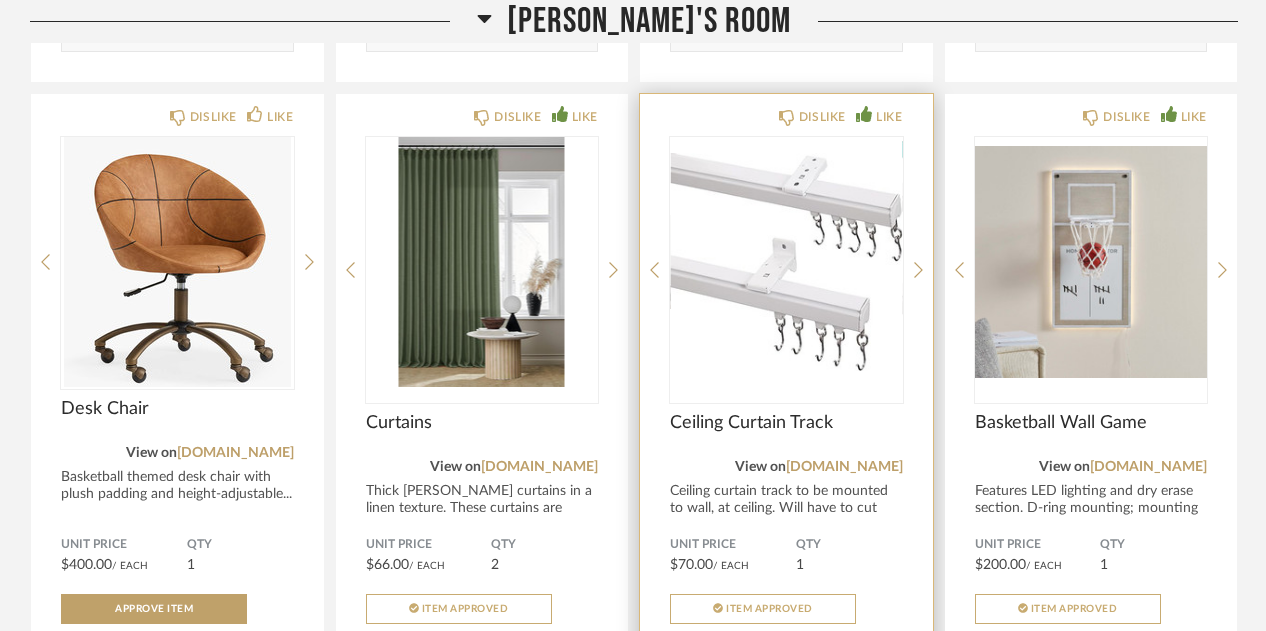 scroll, scrollTop: 2388, scrollLeft: 0, axis: vertical 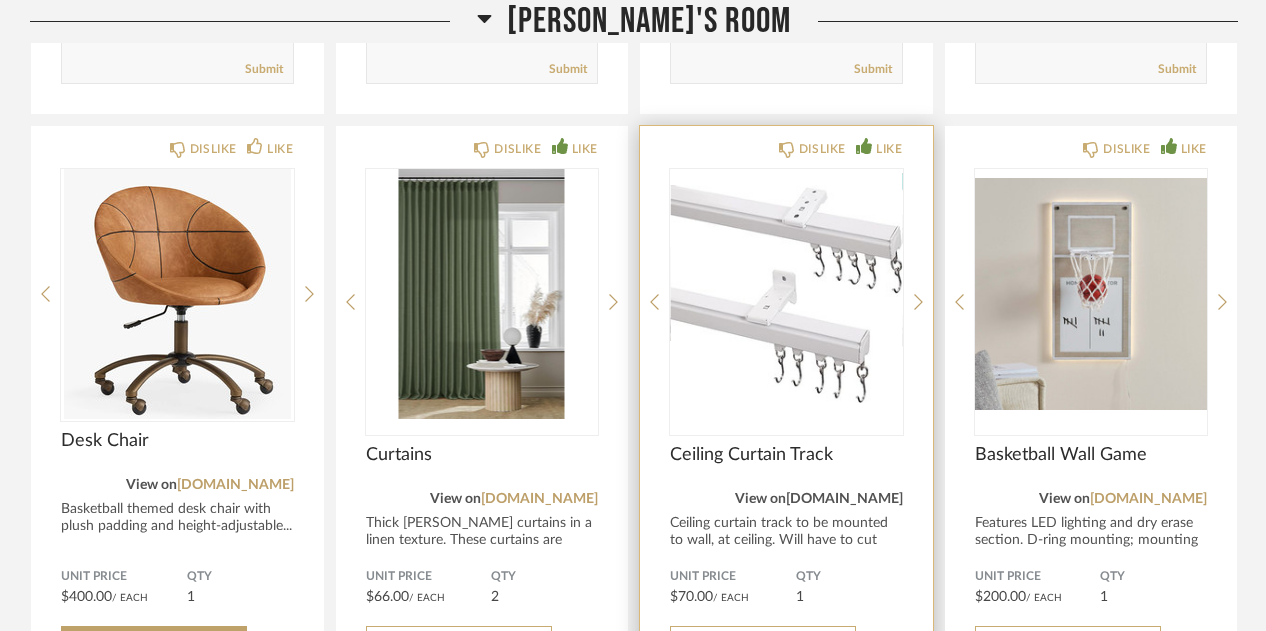 click on "[DOMAIN_NAME]" 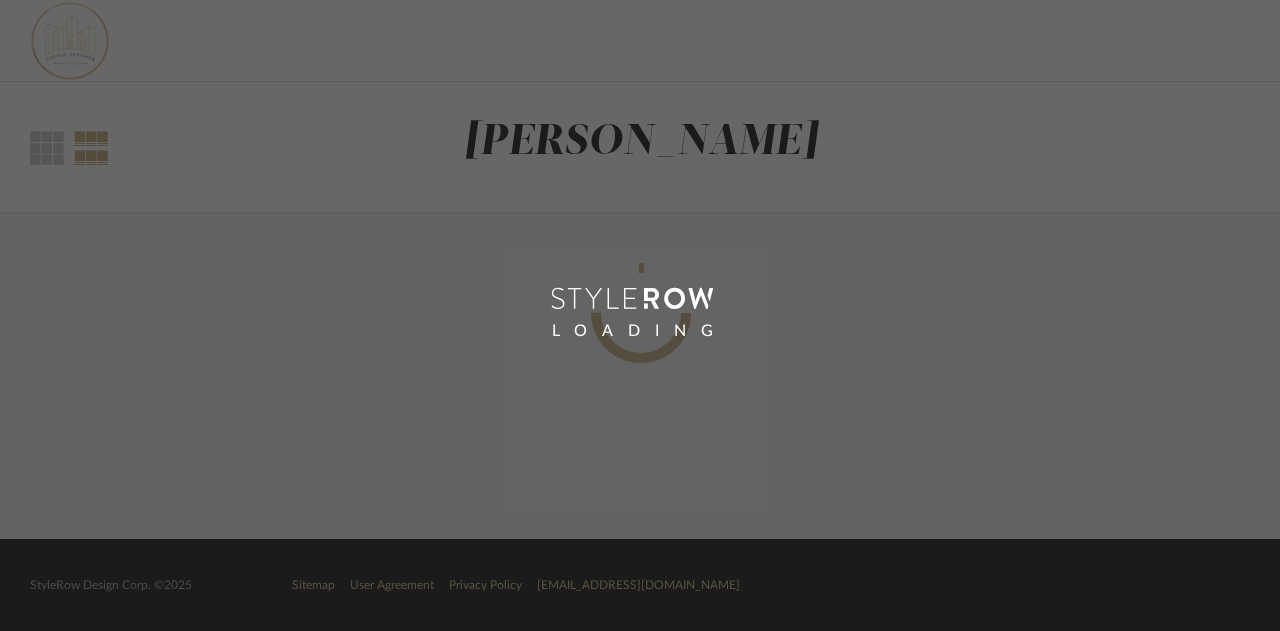 scroll, scrollTop: 0, scrollLeft: 0, axis: both 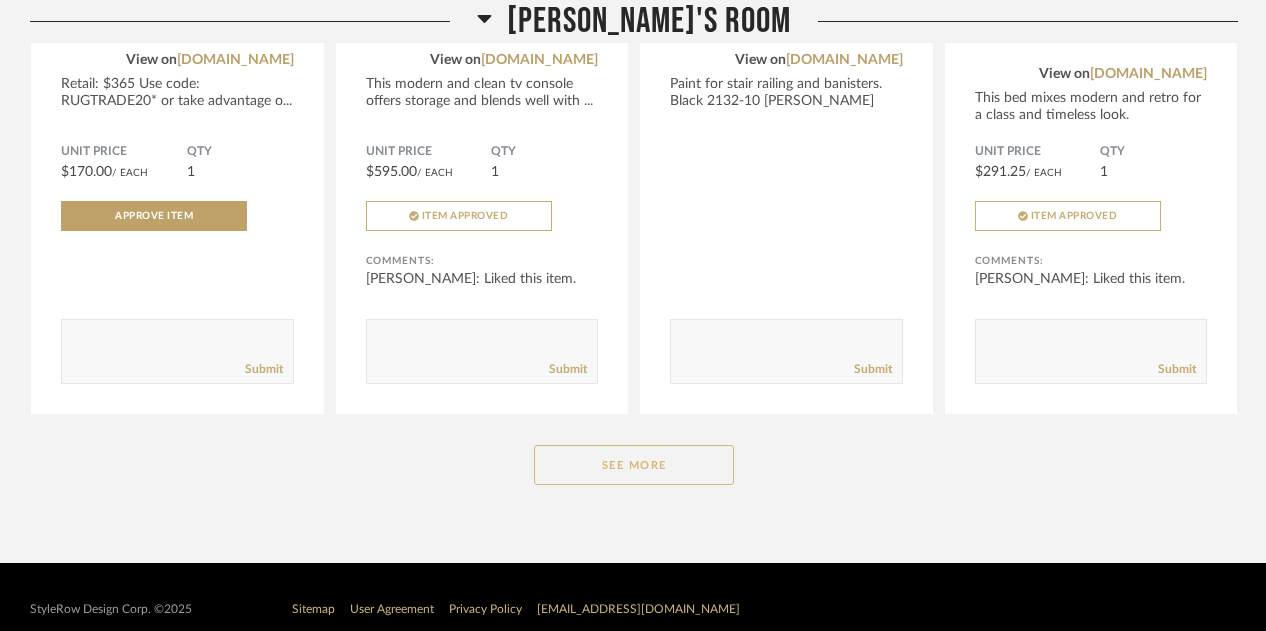 click on "See More" 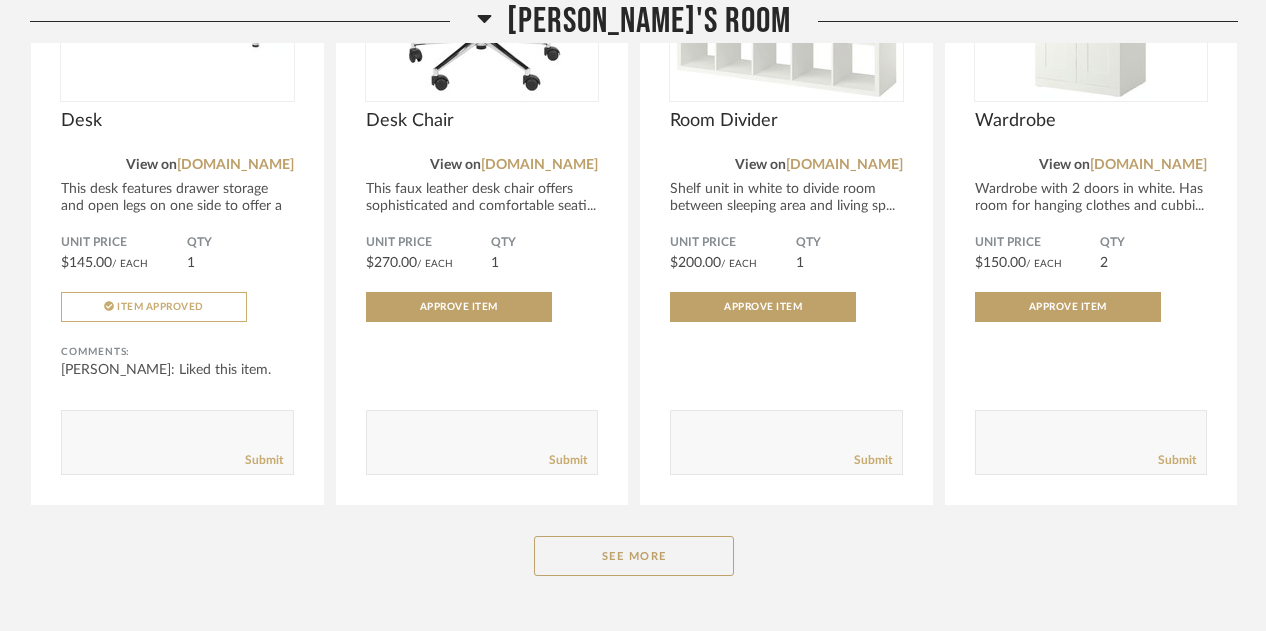 scroll, scrollTop: 5275, scrollLeft: 0, axis: vertical 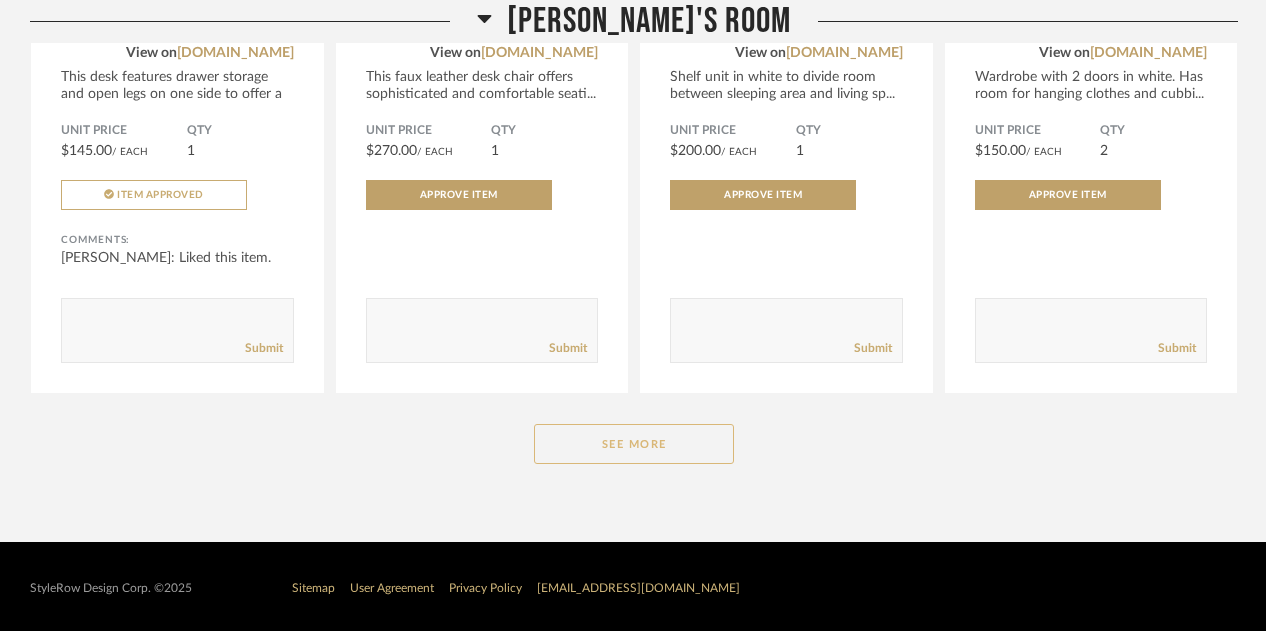 click on "See More" 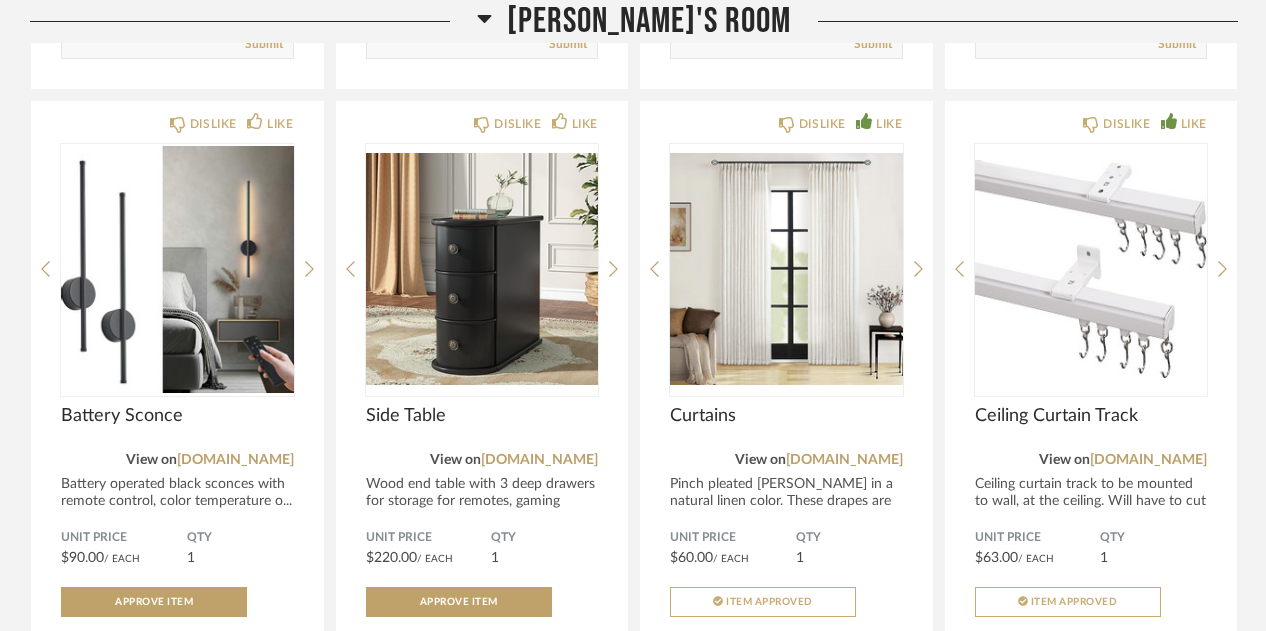 scroll, scrollTop: 6309, scrollLeft: 0, axis: vertical 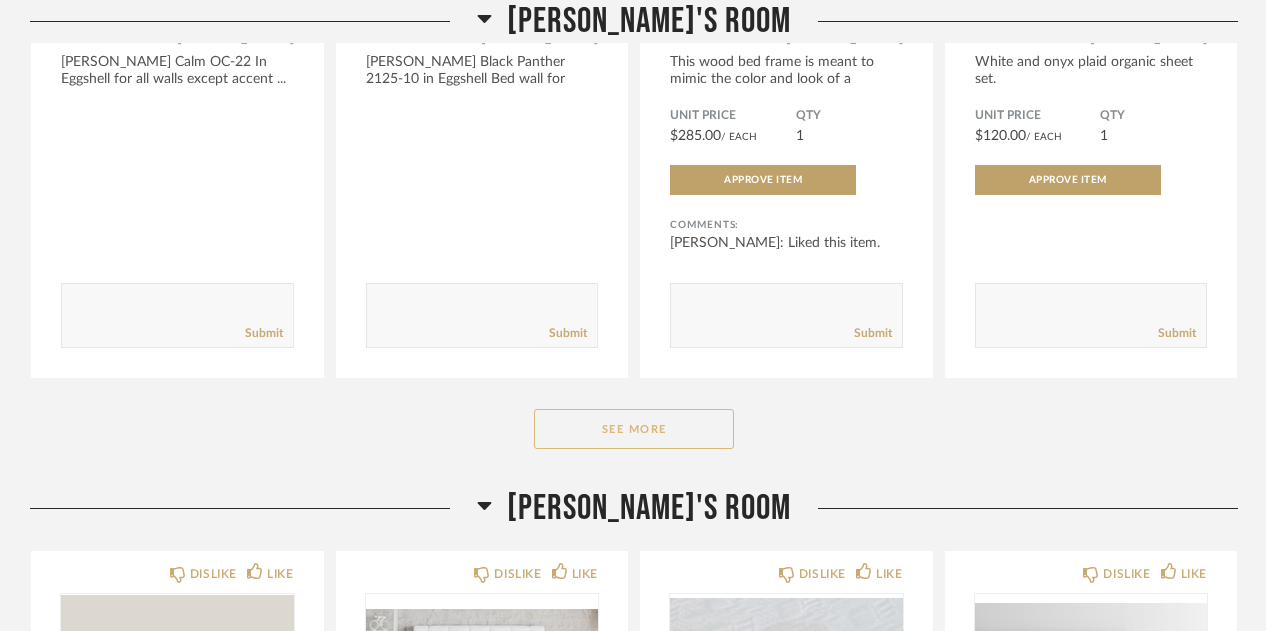 click on "See More" 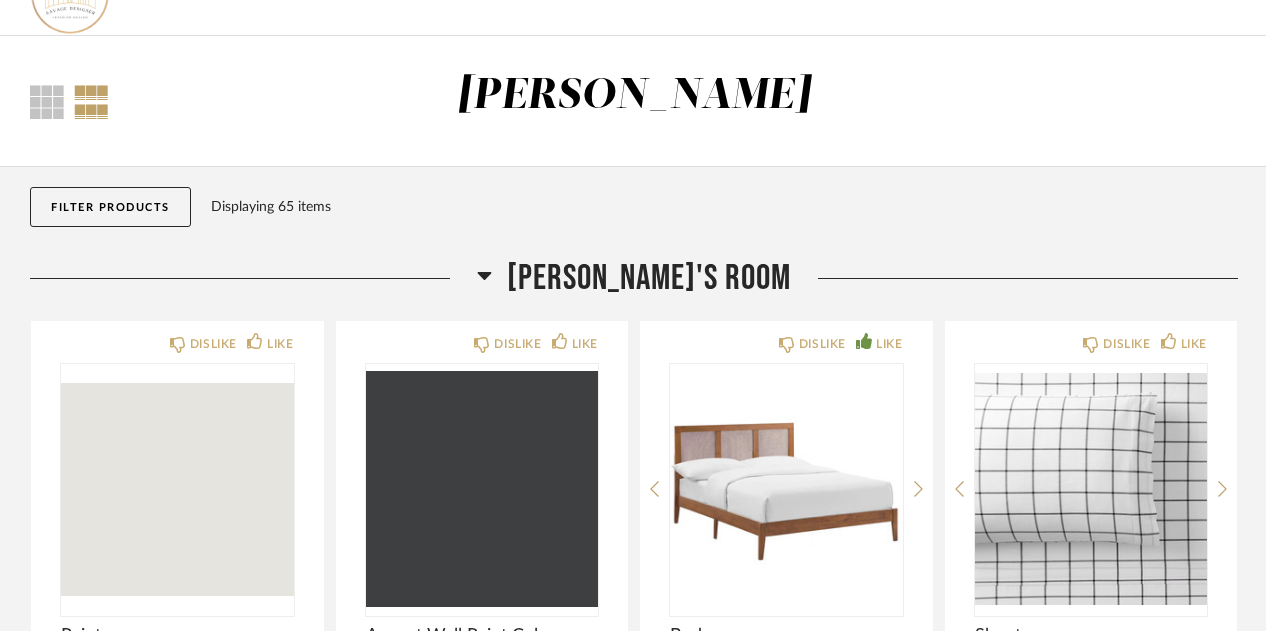 scroll, scrollTop: 0, scrollLeft: 0, axis: both 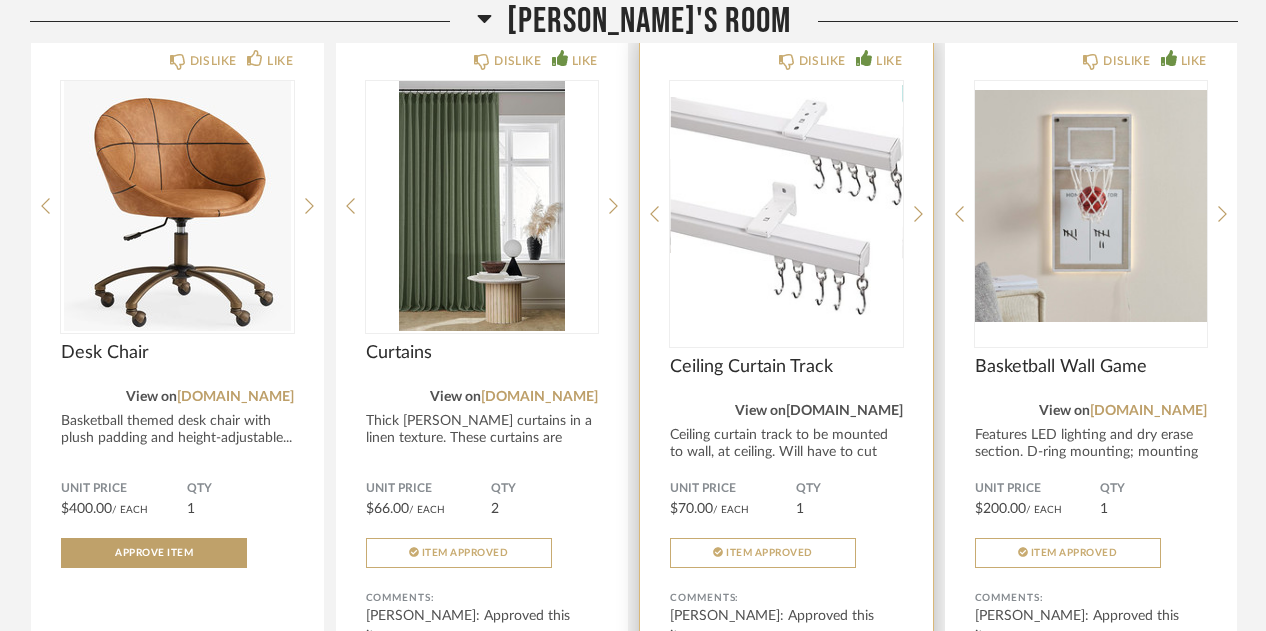 click on "[DOMAIN_NAME]" 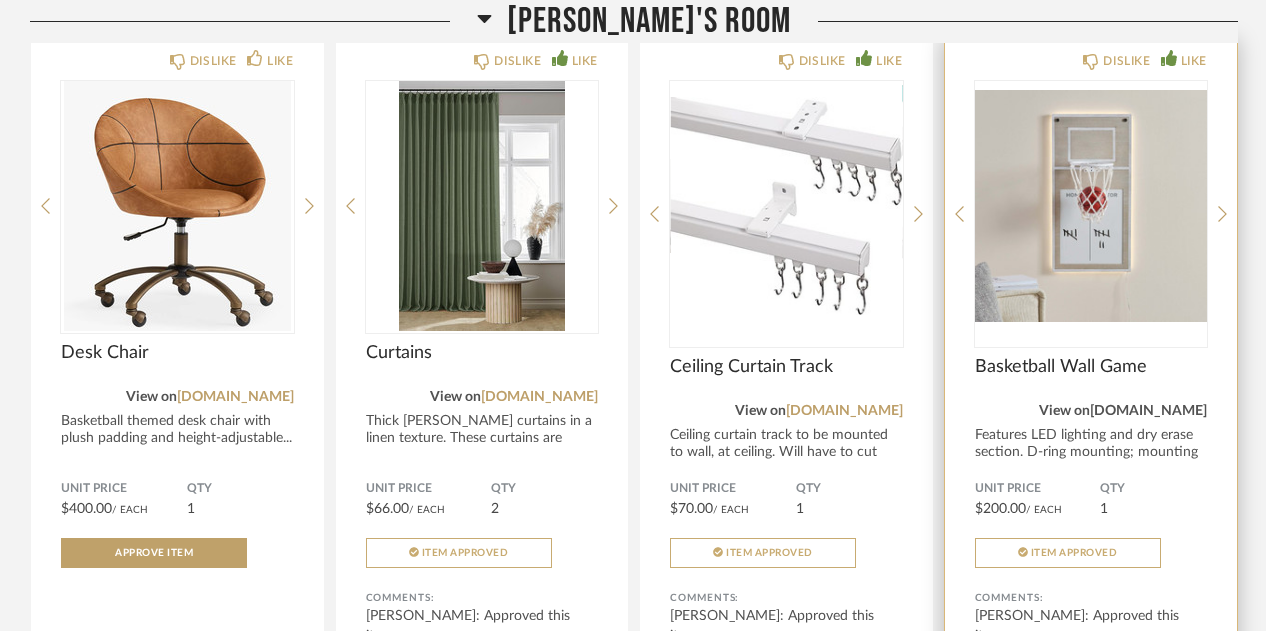 click on "[DOMAIN_NAME]" 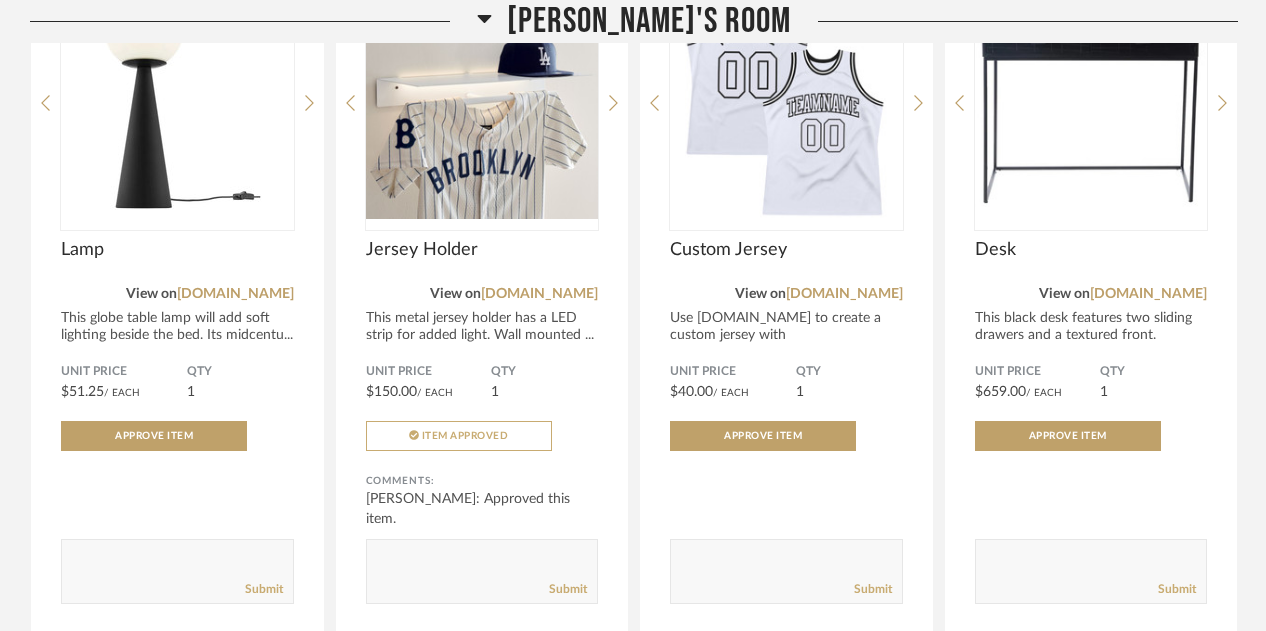 scroll, scrollTop: 1820, scrollLeft: 0, axis: vertical 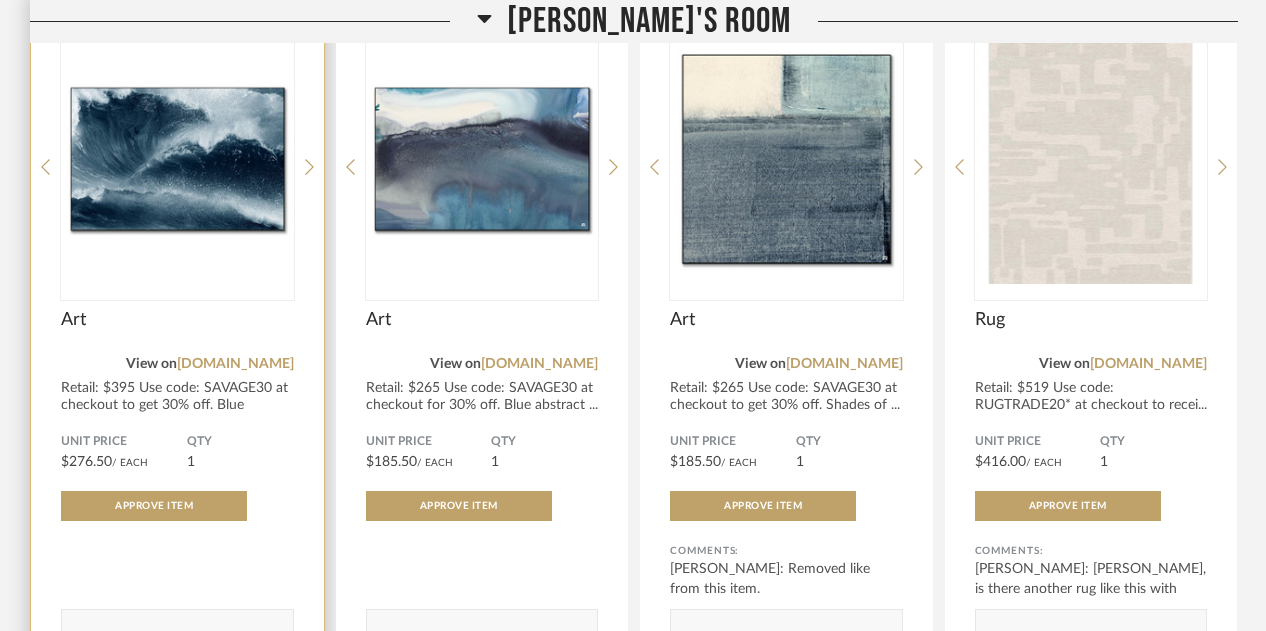 click at bounding box center [177, 159] 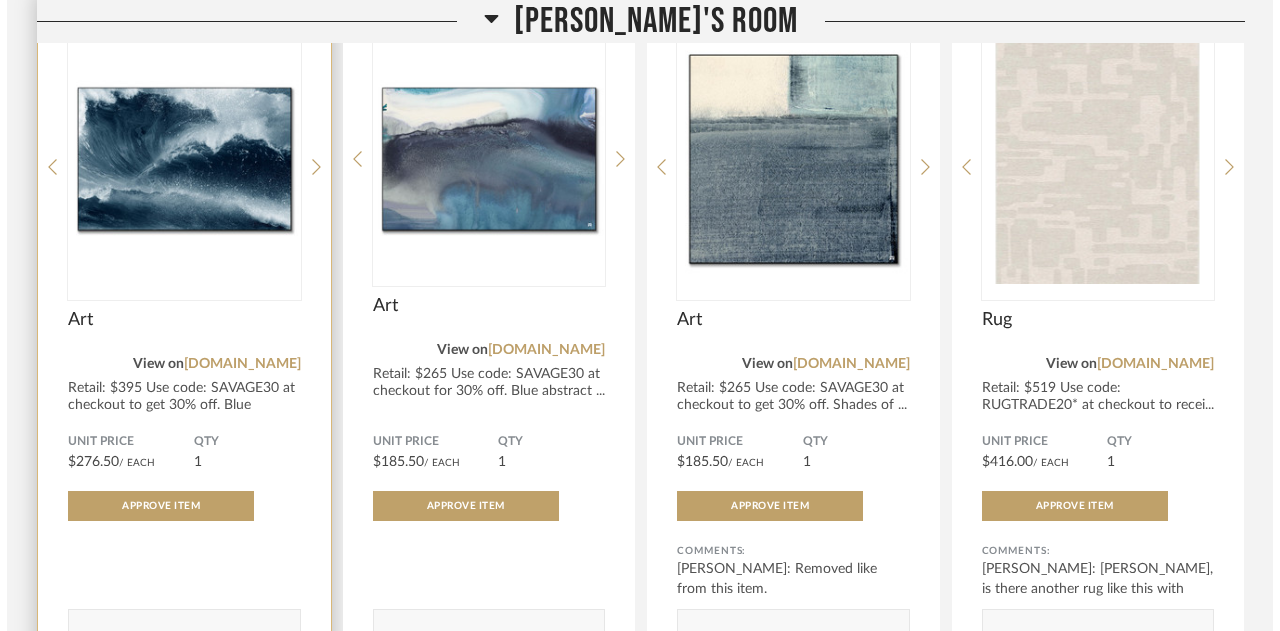 scroll, scrollTop: 0, scrollLeft: 0, axis: both 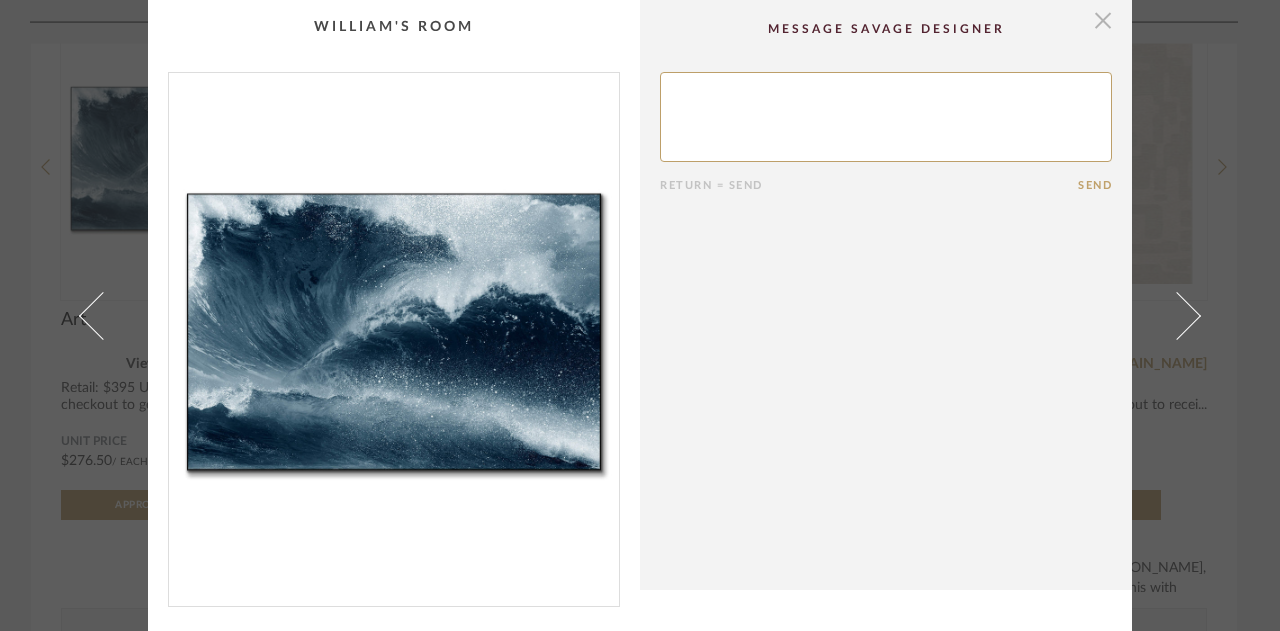 click at bounding box center [1103, 20] 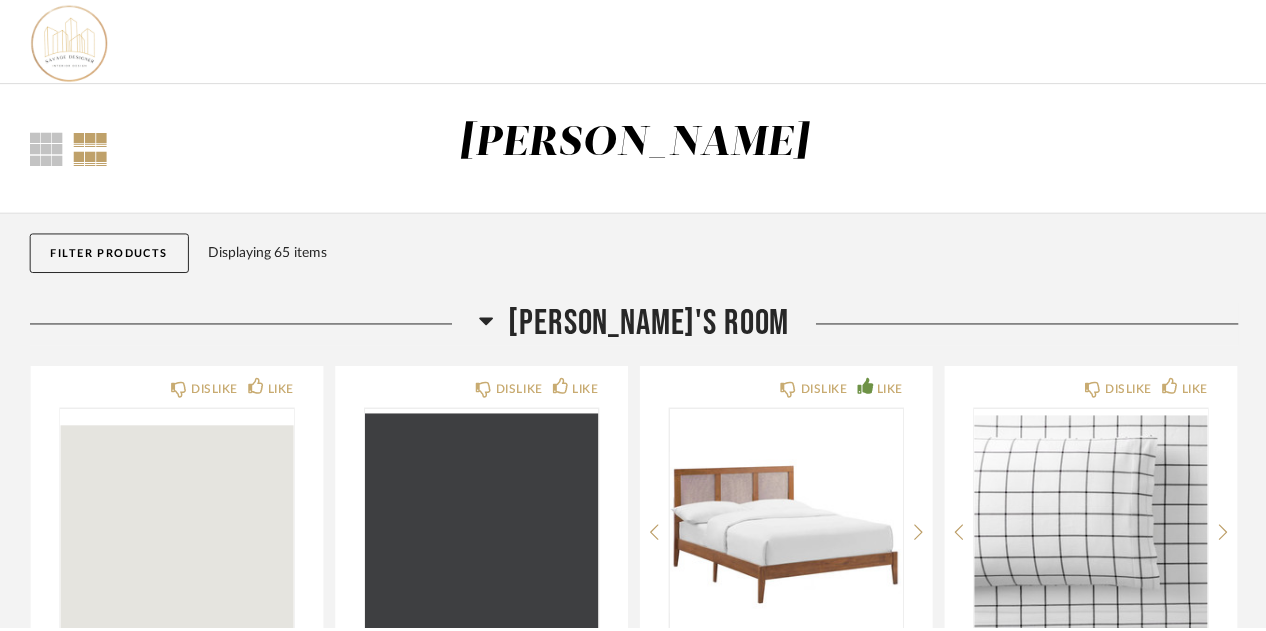 scroll, scrollTop: 6456, scrollLeft: 0, axis: vertical 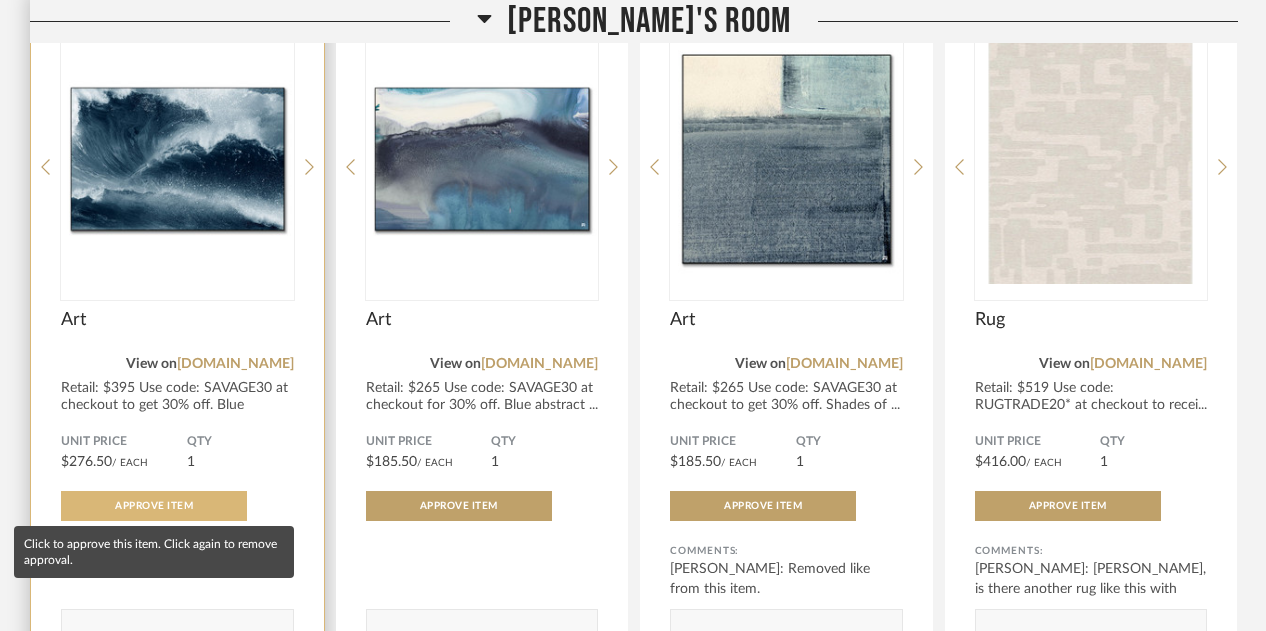 click on "Approve Item" 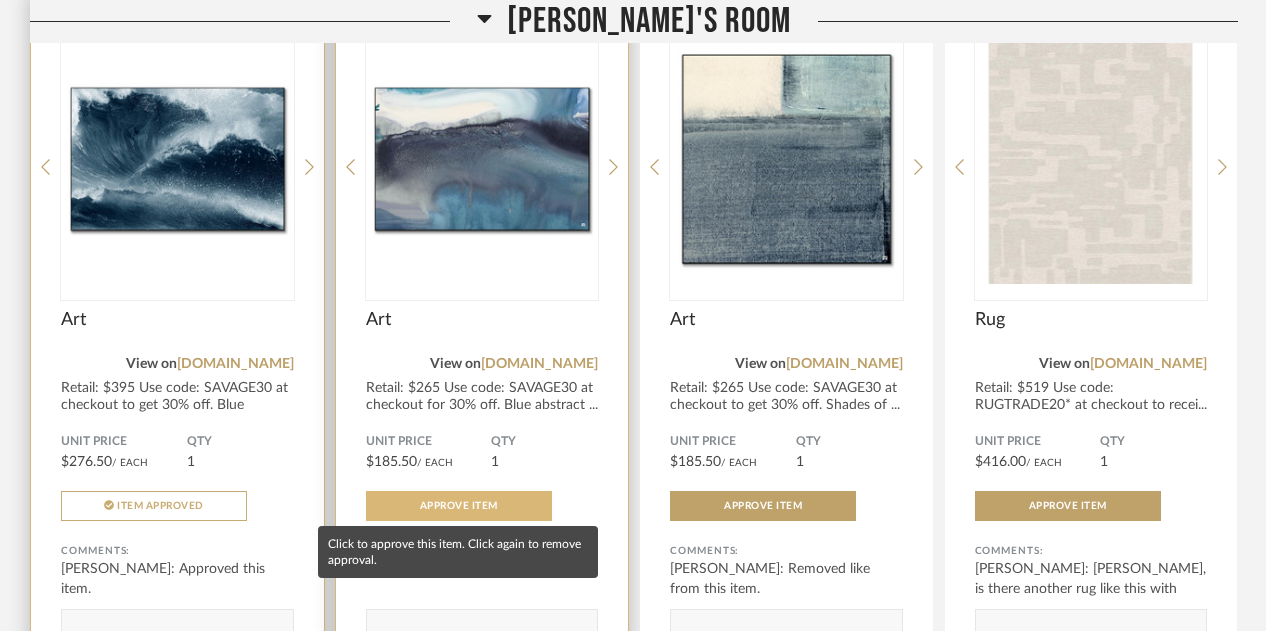 click on "Approve Item" 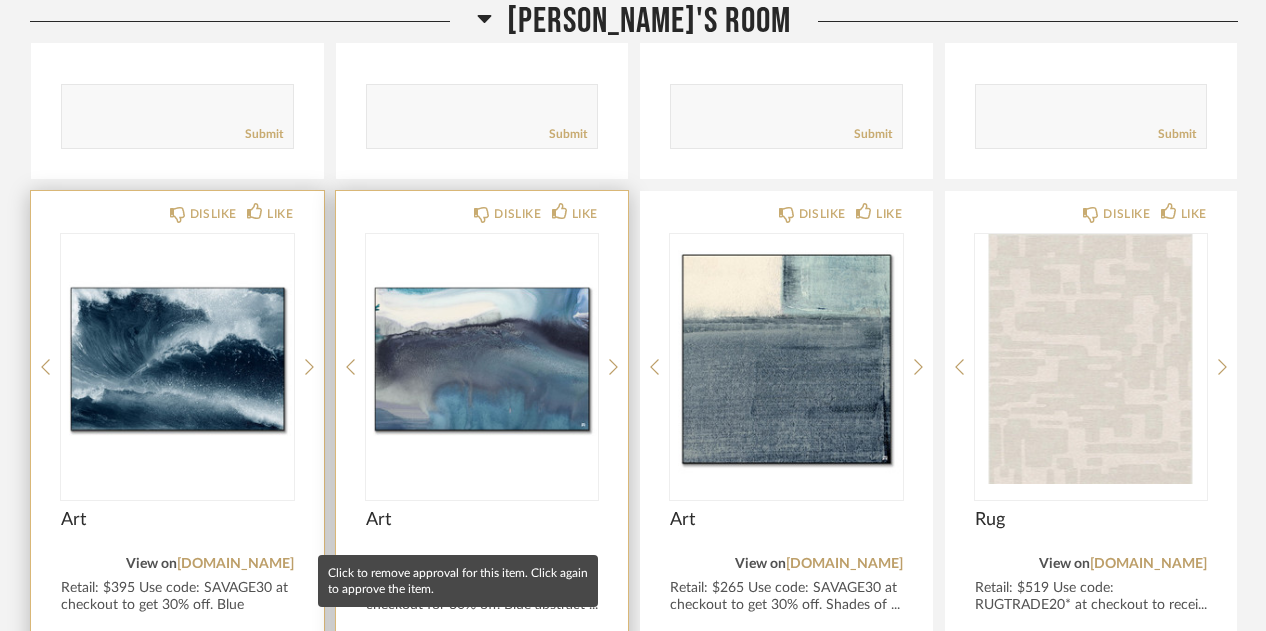 scroll, scrollTop: 6254, scrollLeft: 0, axis: vertical 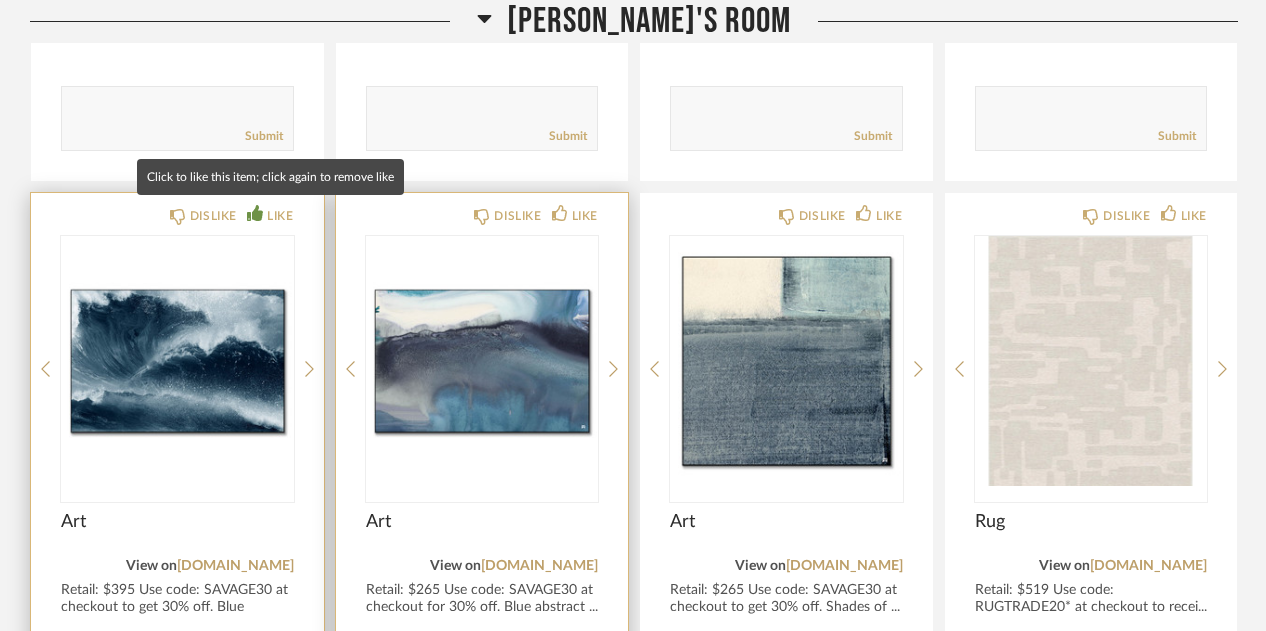 click on "LIKE" 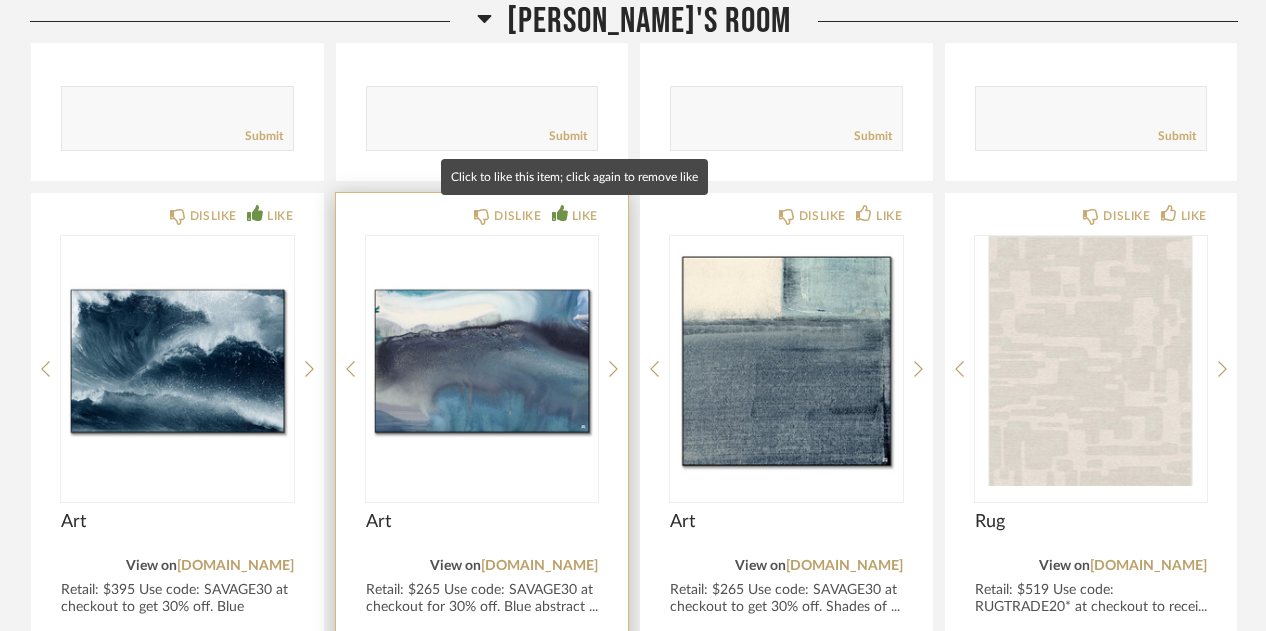 click on "LIKE" 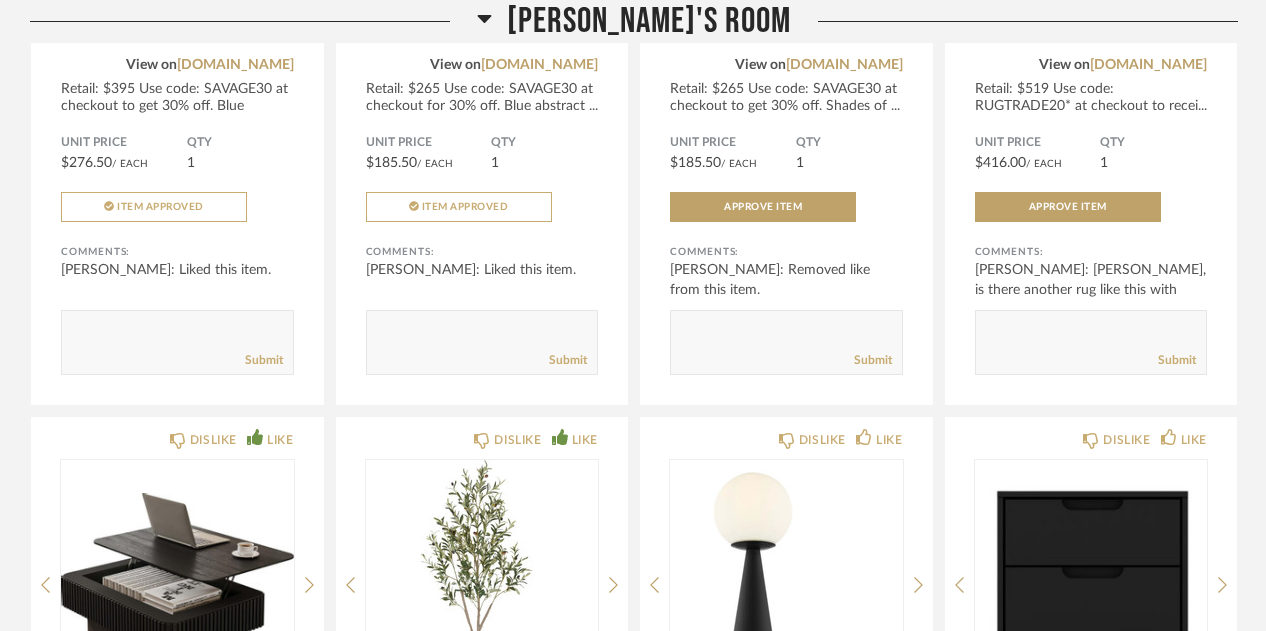 scroll, scrollTop: 6709, scrollLeft: 0, axis: vertical 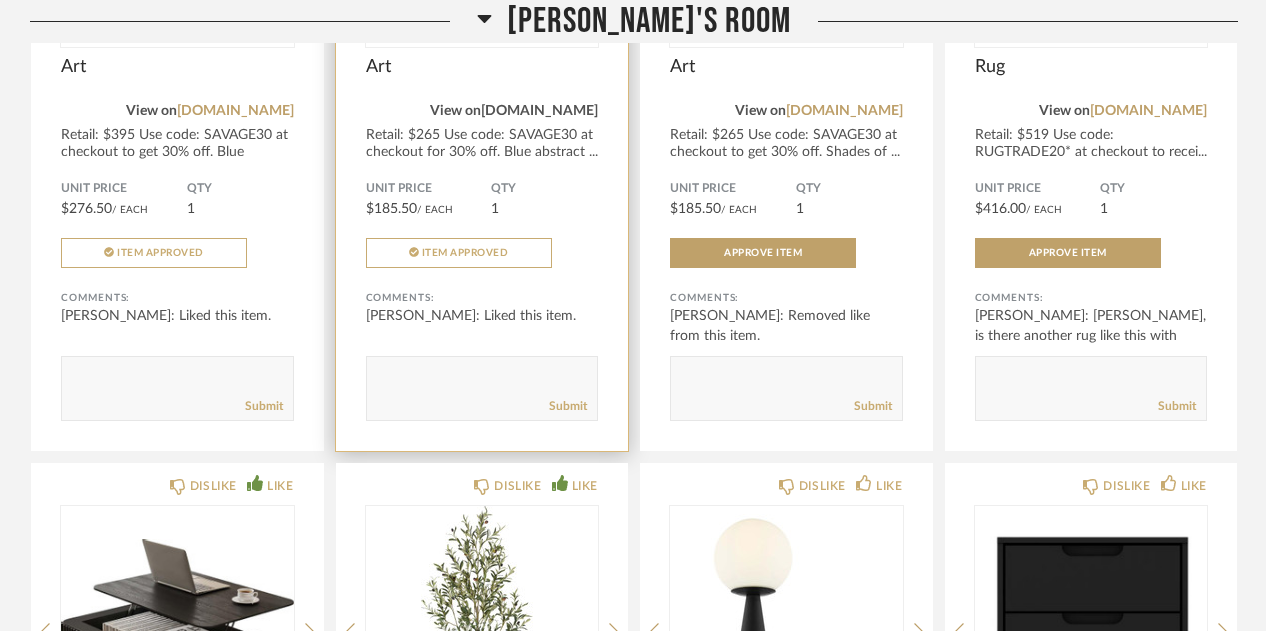 click on "bigwalldecor.com" 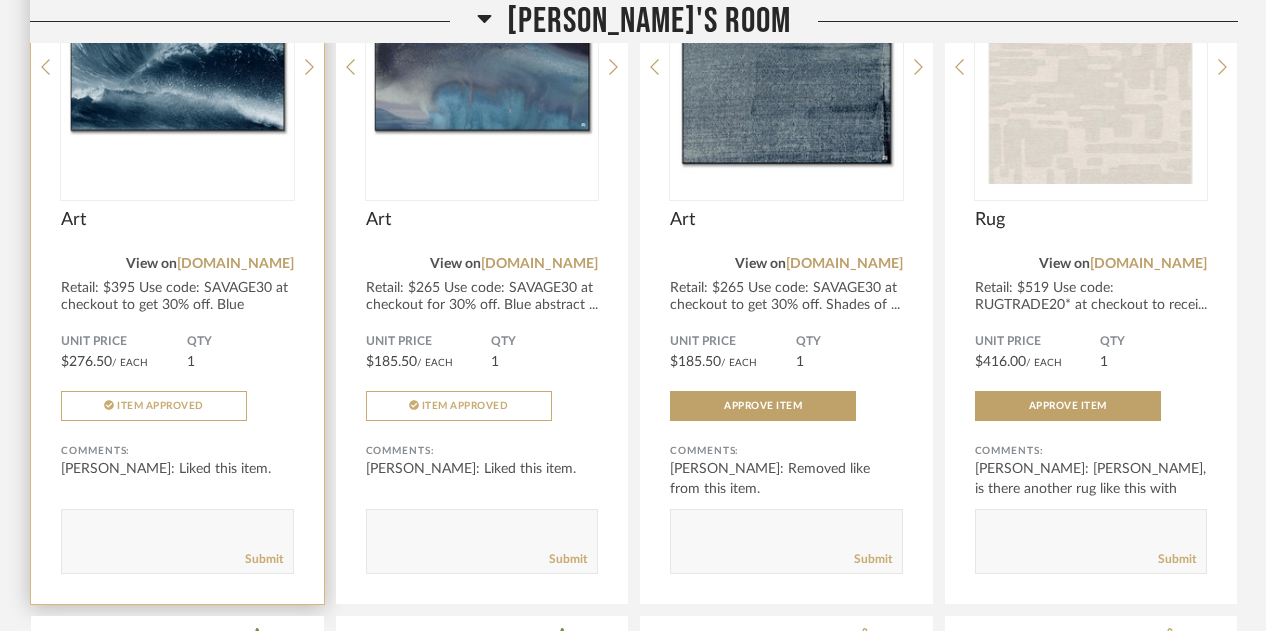 scroll, scrollTop: 6545, scrollLeft: 0, axis: vertical 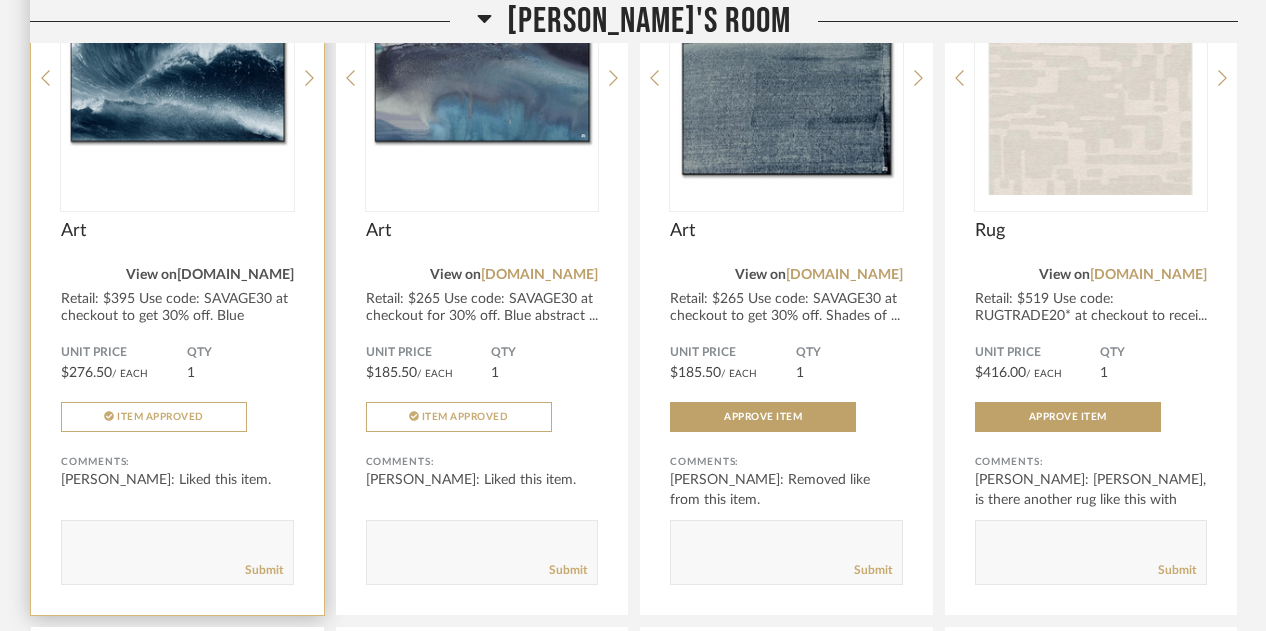 click on "bigwalldecor.com" 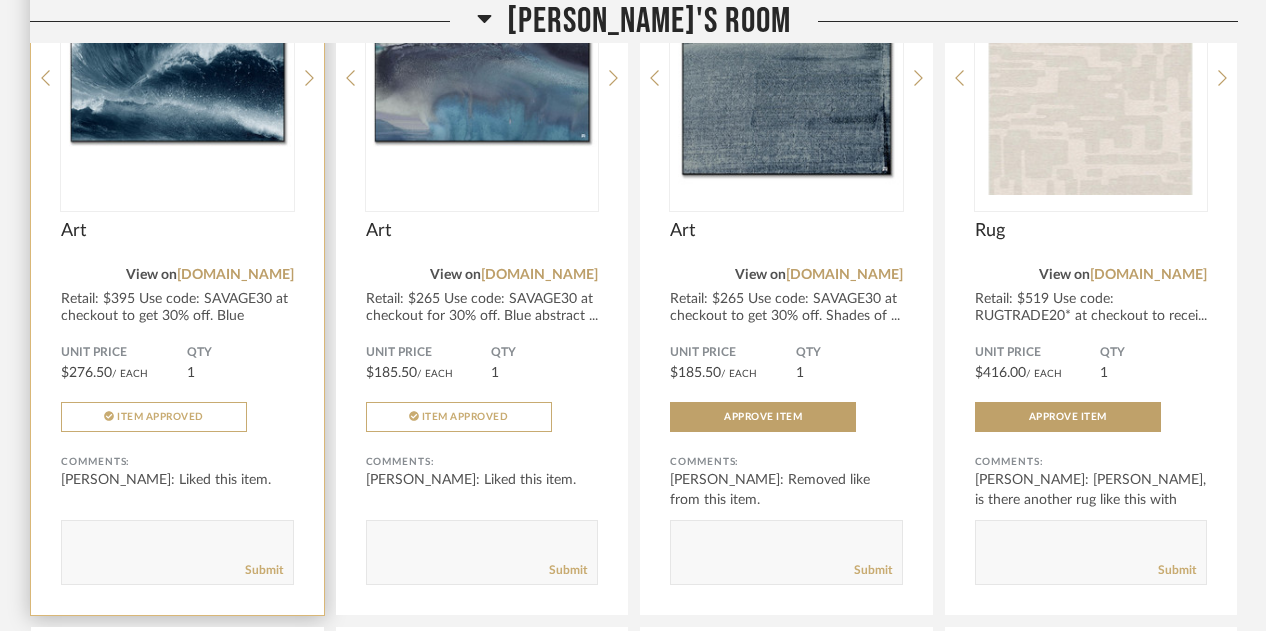 click at bounding box center (177, 70) 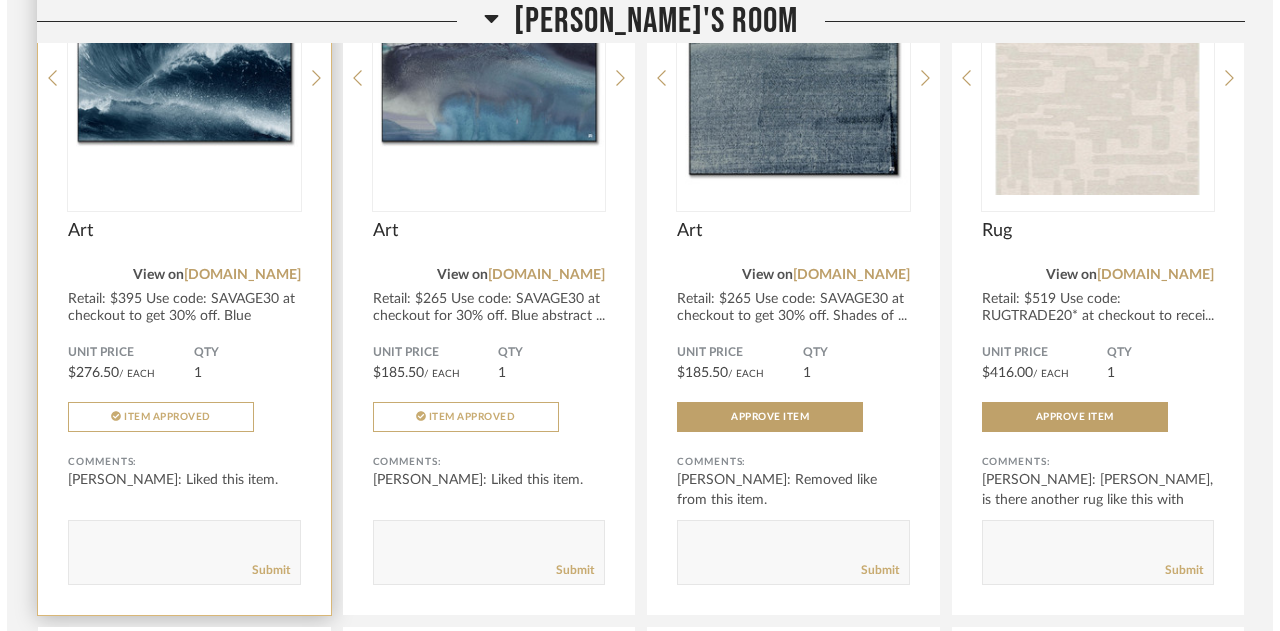 scroll, scrollTop: 0, scrollLeft: 0, axis: both 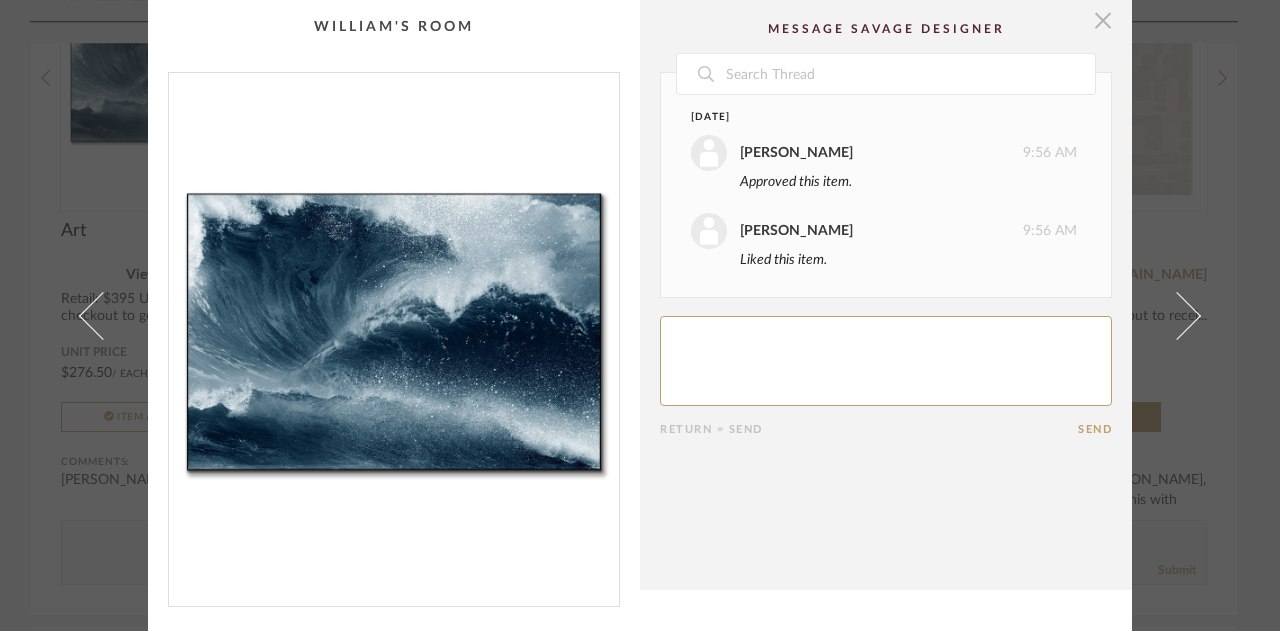 click at bounding box center [1103, 20] 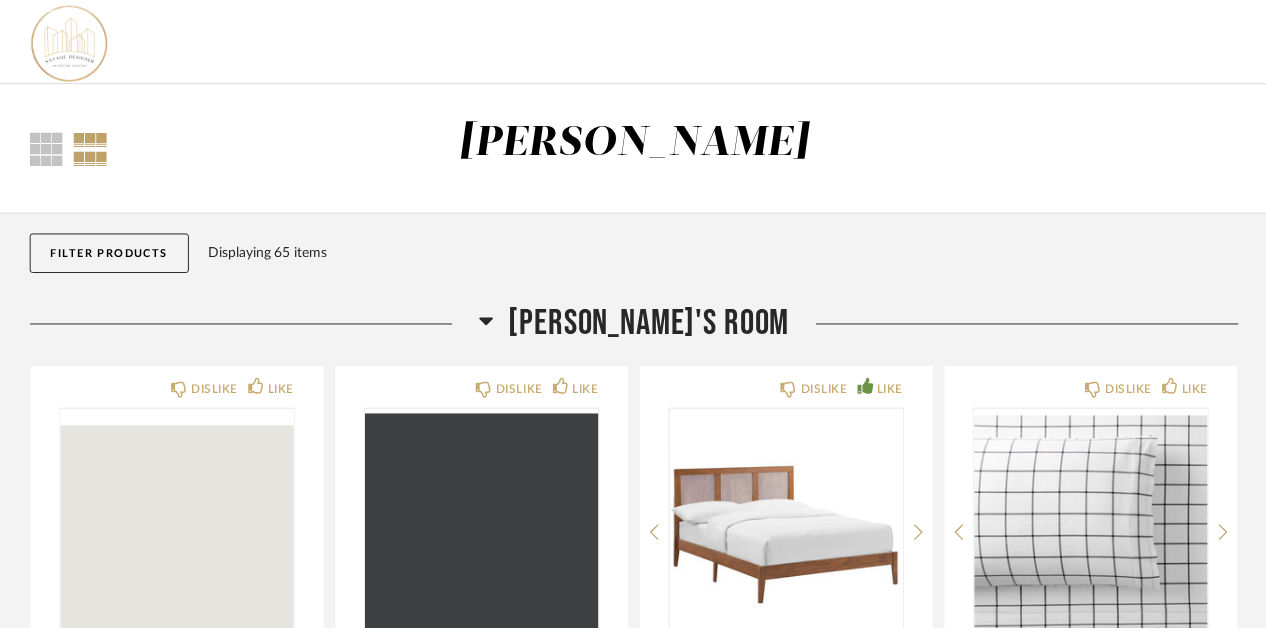 scroll, scrollTop: 6545, scrollLeft: 0, axis: vertical 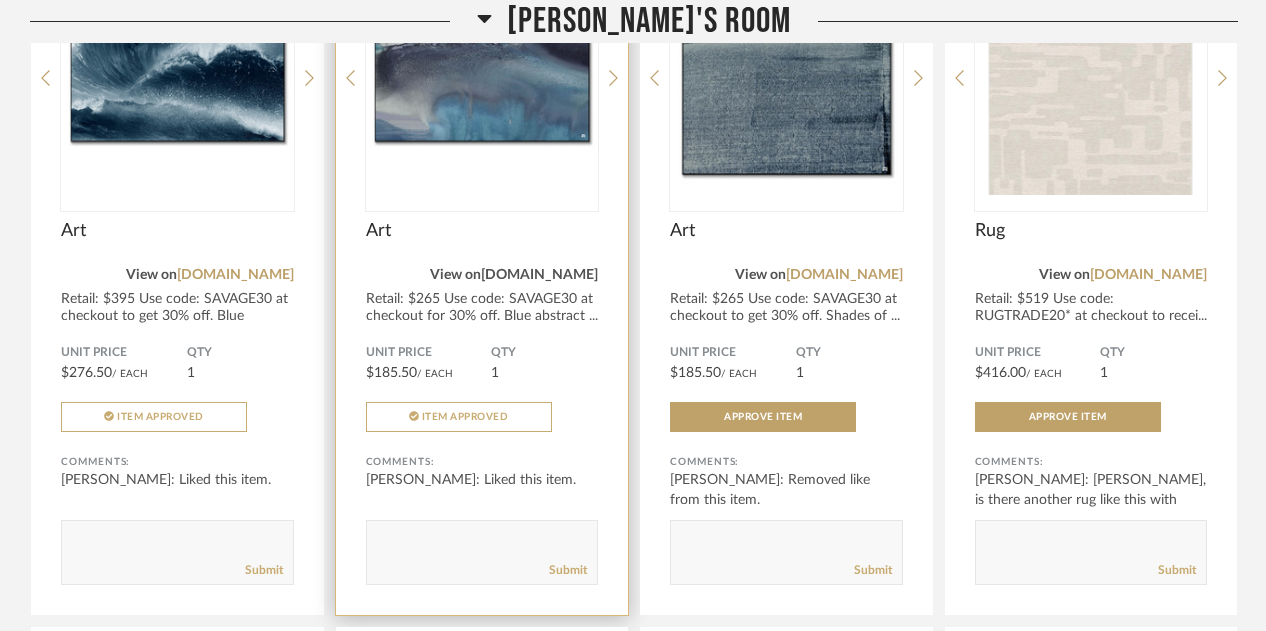 click on "bigwalldecor.com" 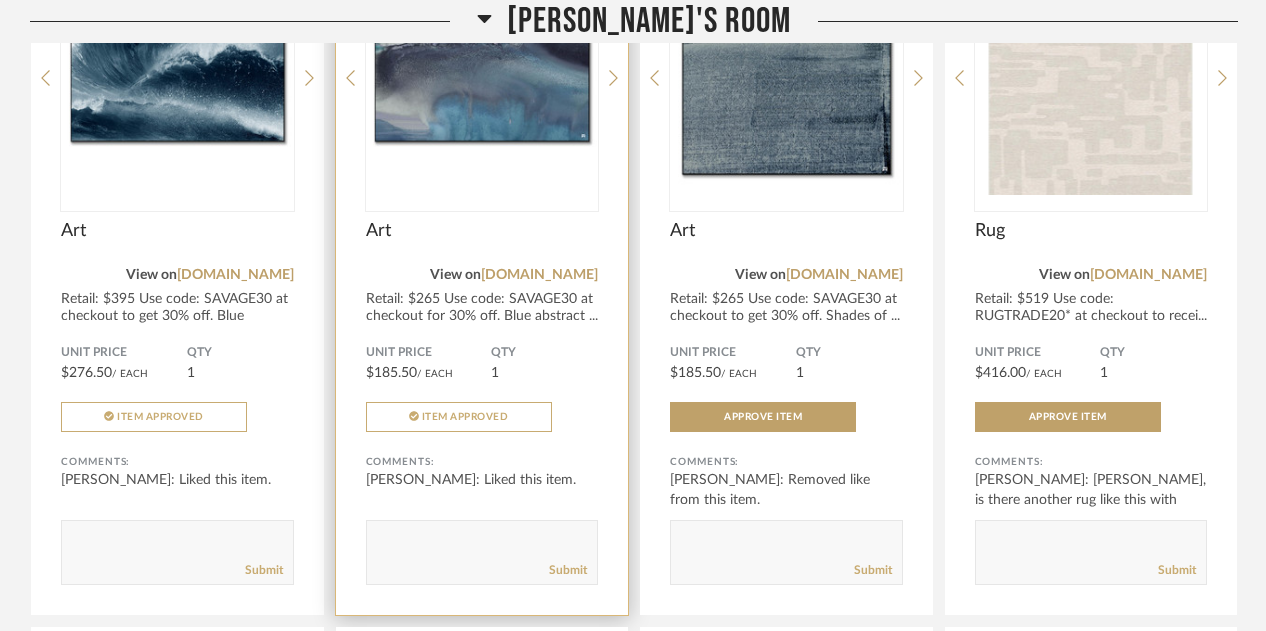 click on "Retail: $265
Use code: SAVAGE30 at checkout for 30% off.
Blue abstract ..." 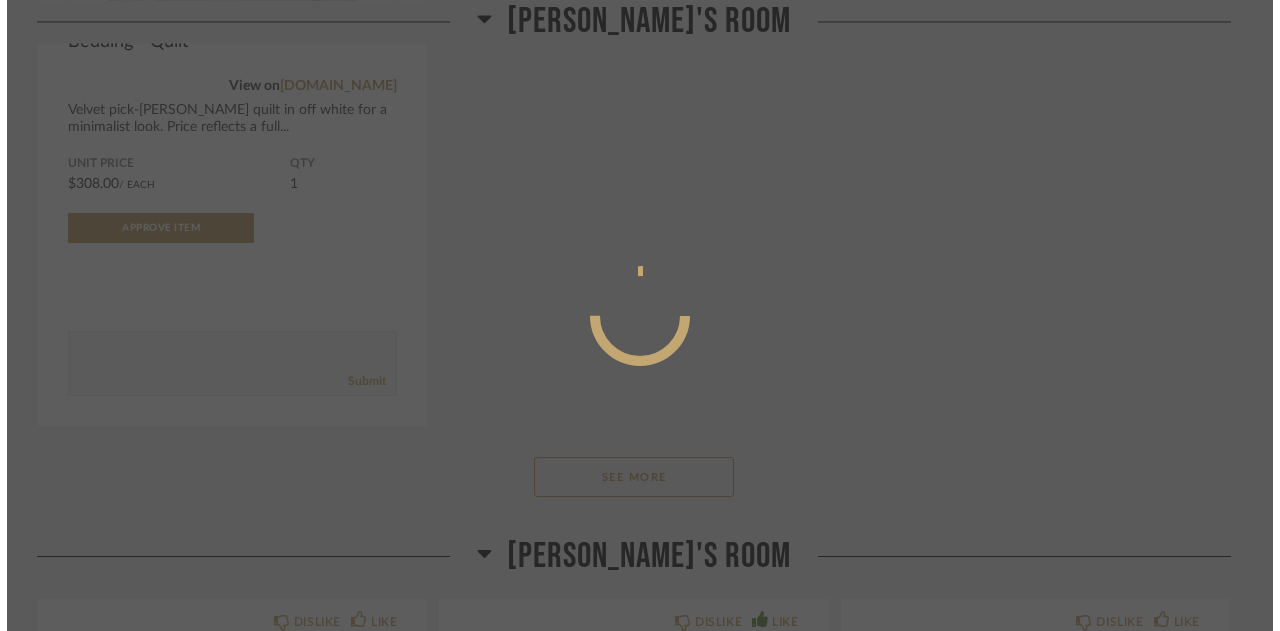 scroll, scrollTop: 0, scrollLeft: 0, axis: both 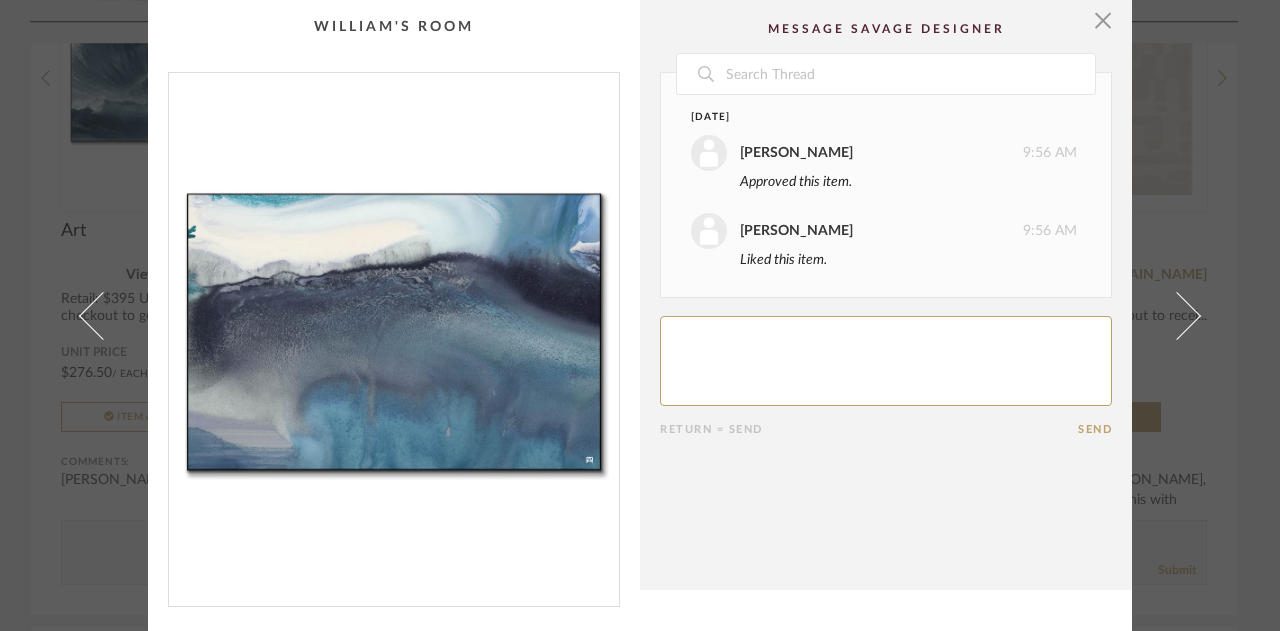 drag, startPoint x: 1108, startPoint y: 29, endPoint x: 848, endPoint y: 208, distance: 315.65964 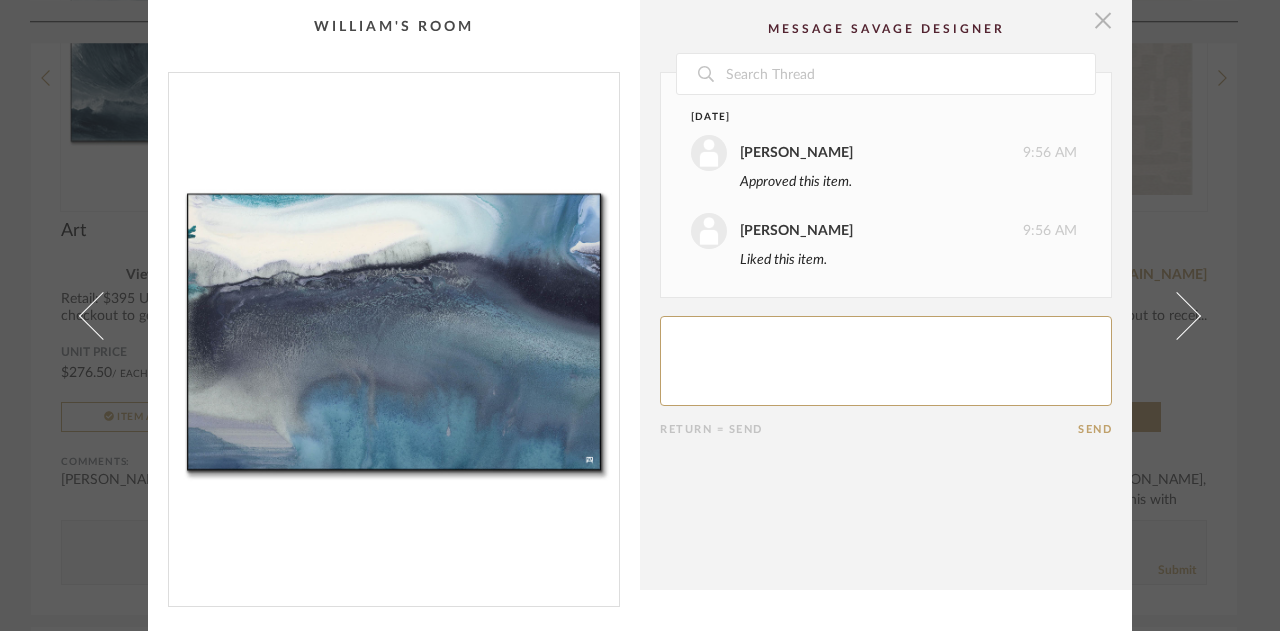 click at bounding box center (1103, 20) 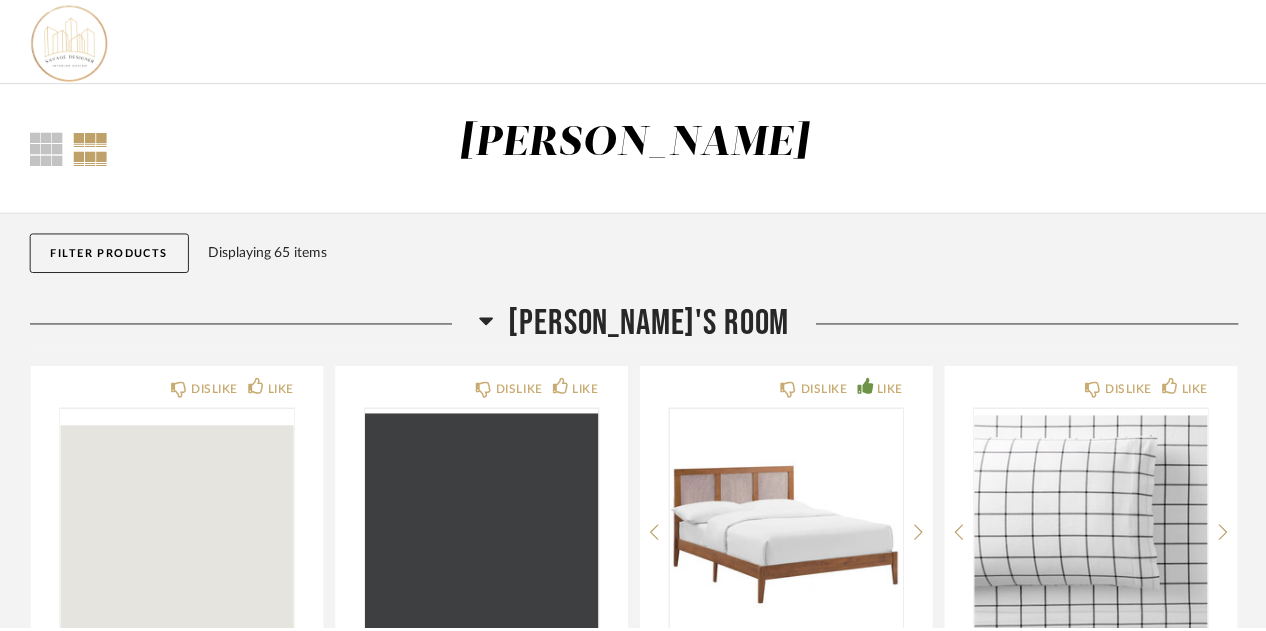 scroll, scrollTop: 6545, scrollLeft: 0, axis: vertical 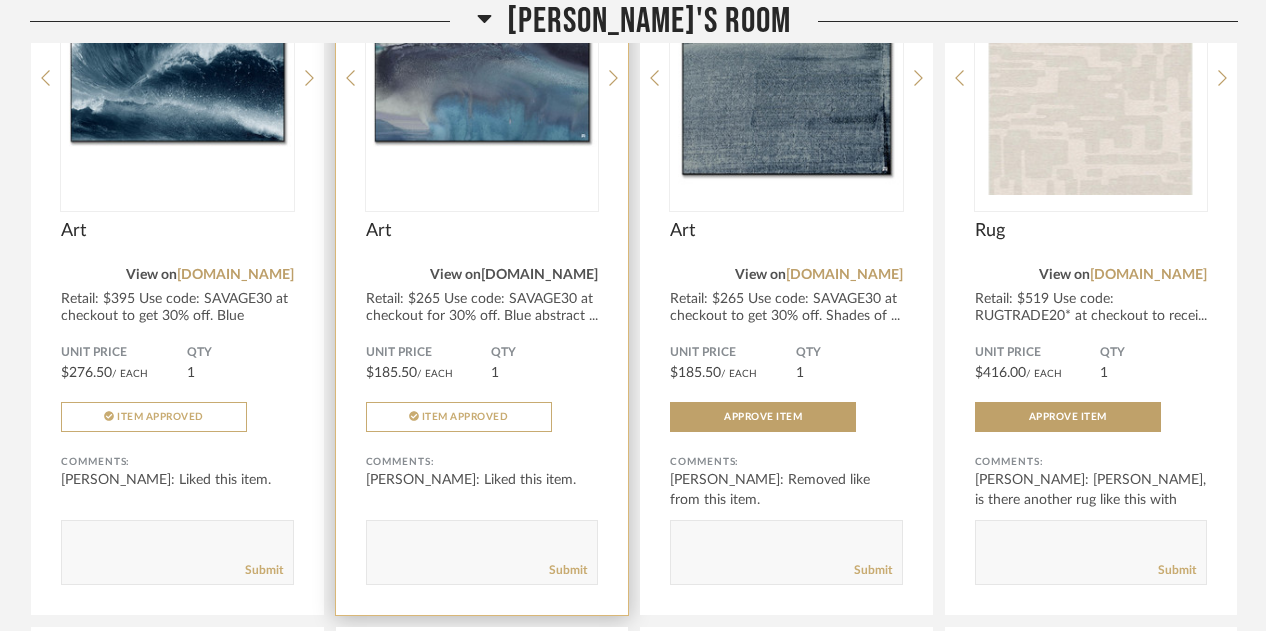 click on "bigwalldecor.com" 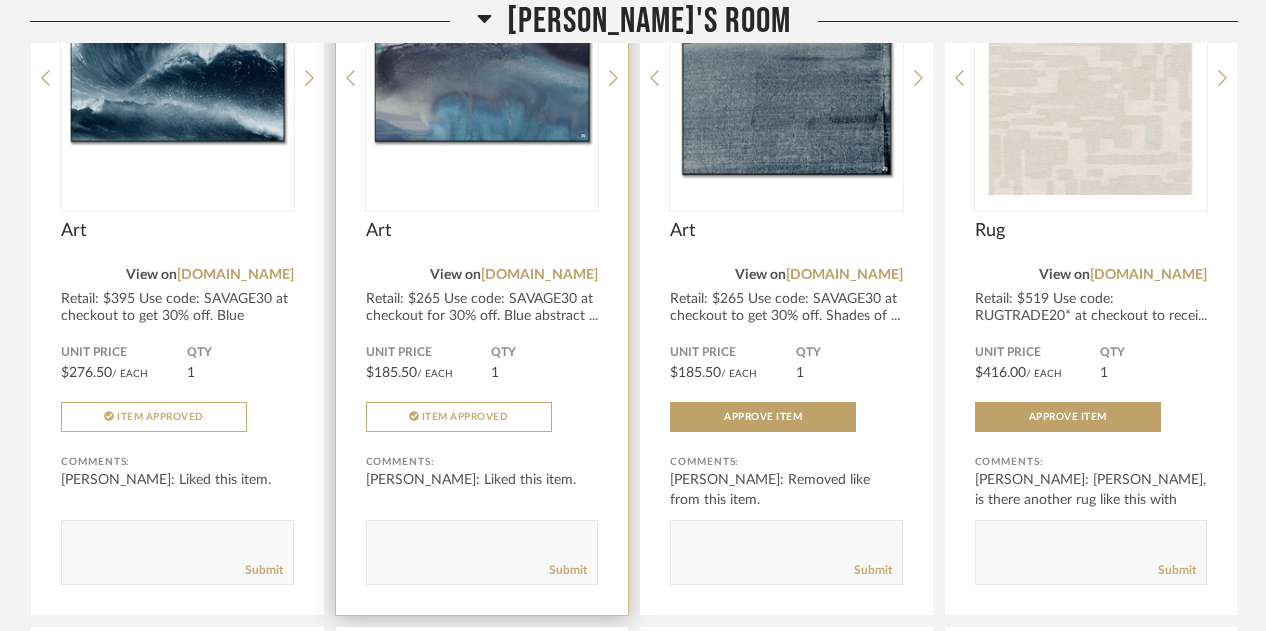 click at bounding box center [482, 70] 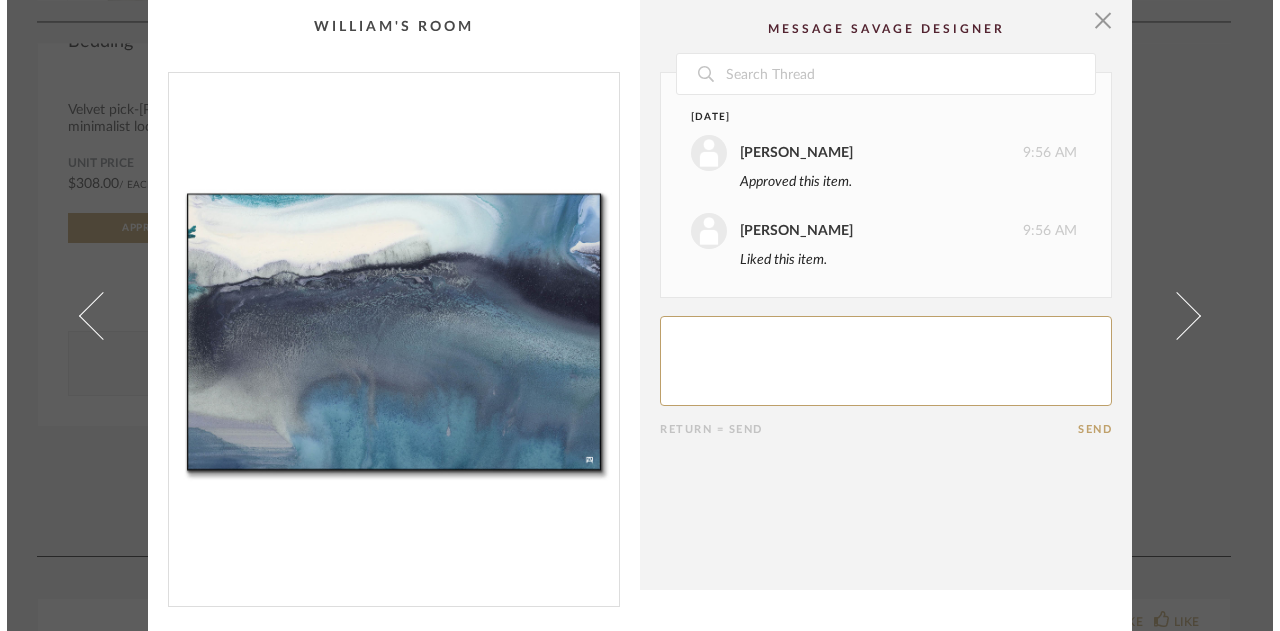 scroll, scrollTop: 0, scrollLeft: 0, axis: both 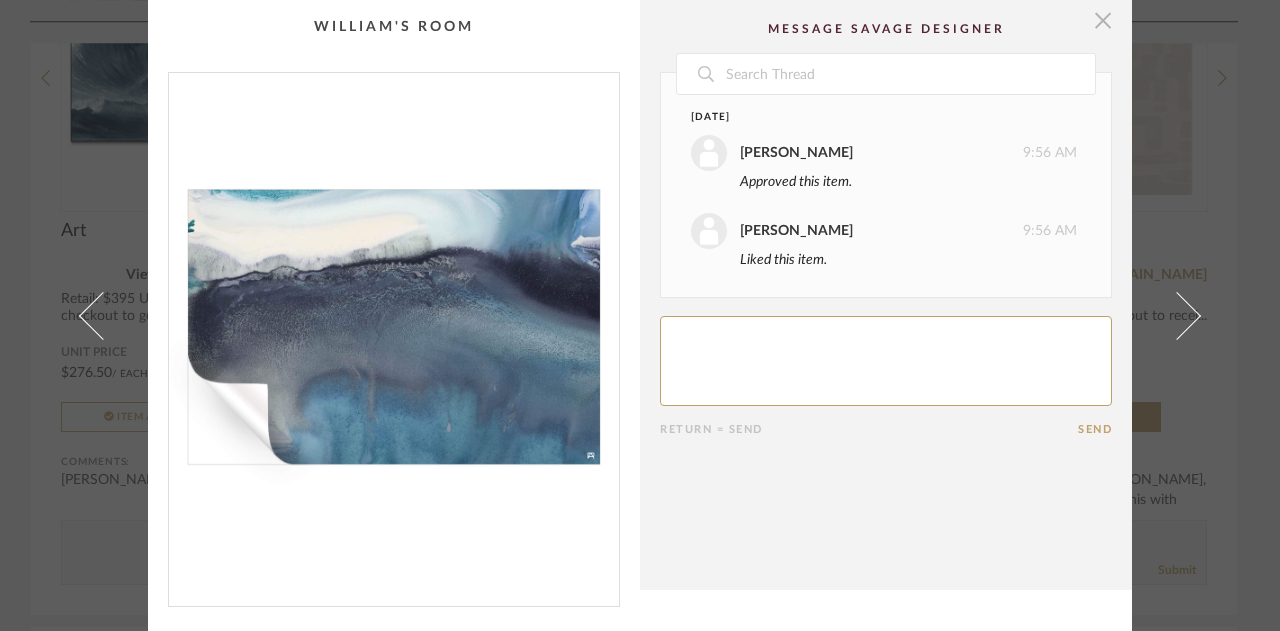click at bounding box center [1103, 20] 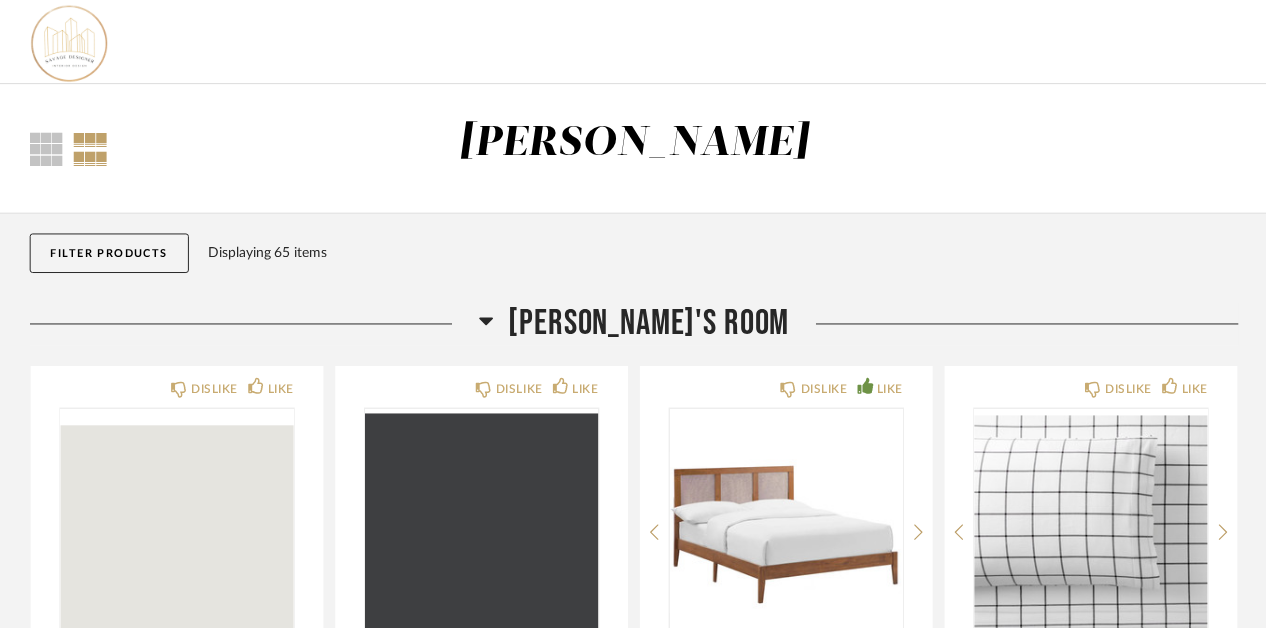 scroll, scrollTop: 6545, scrollLeft: 0, axis: vertical 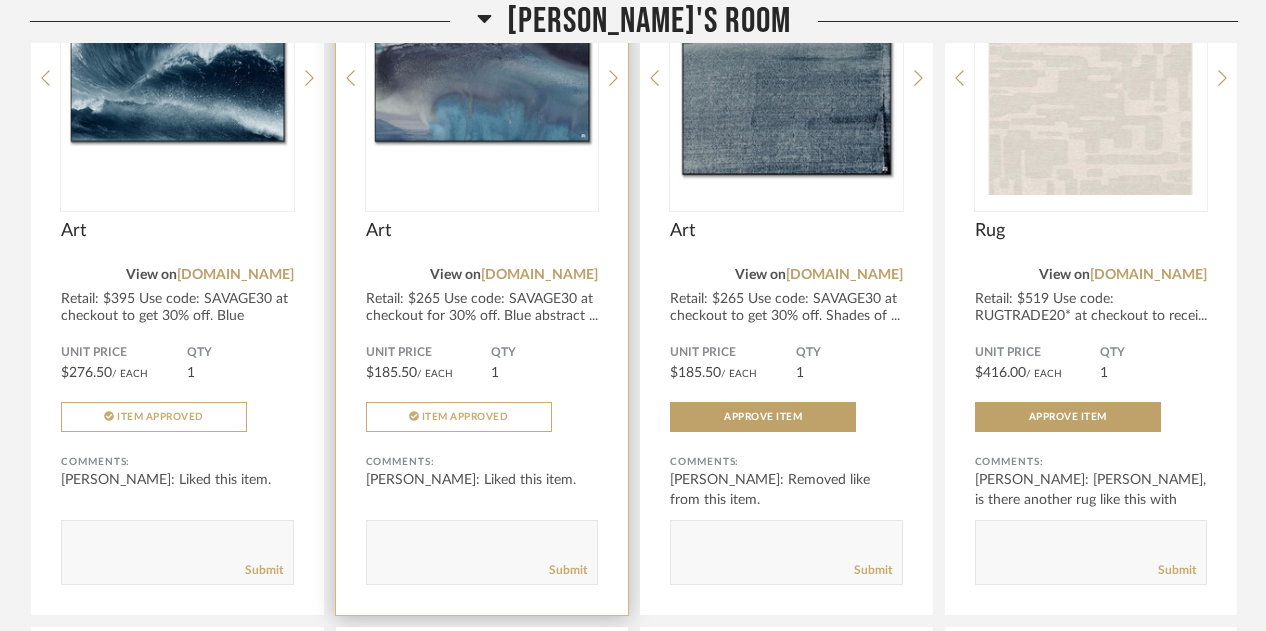 click at bounding box center [482, 70] 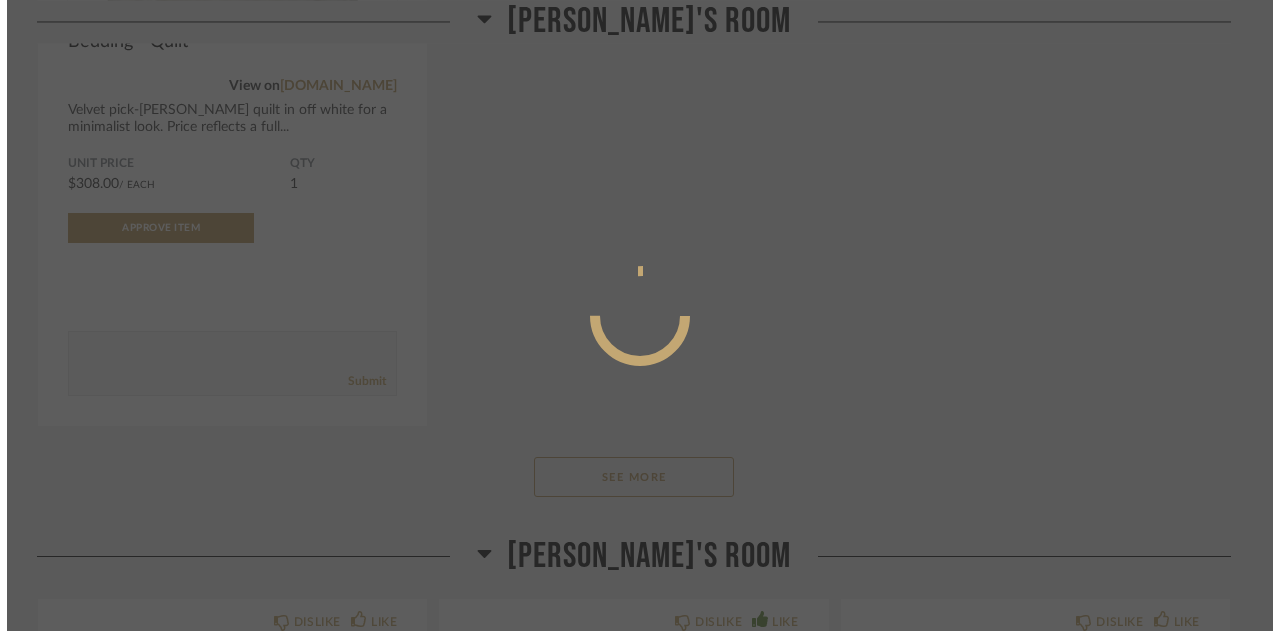 scroll, scrollTop: 0, scrollLeft: 0, axis: both 